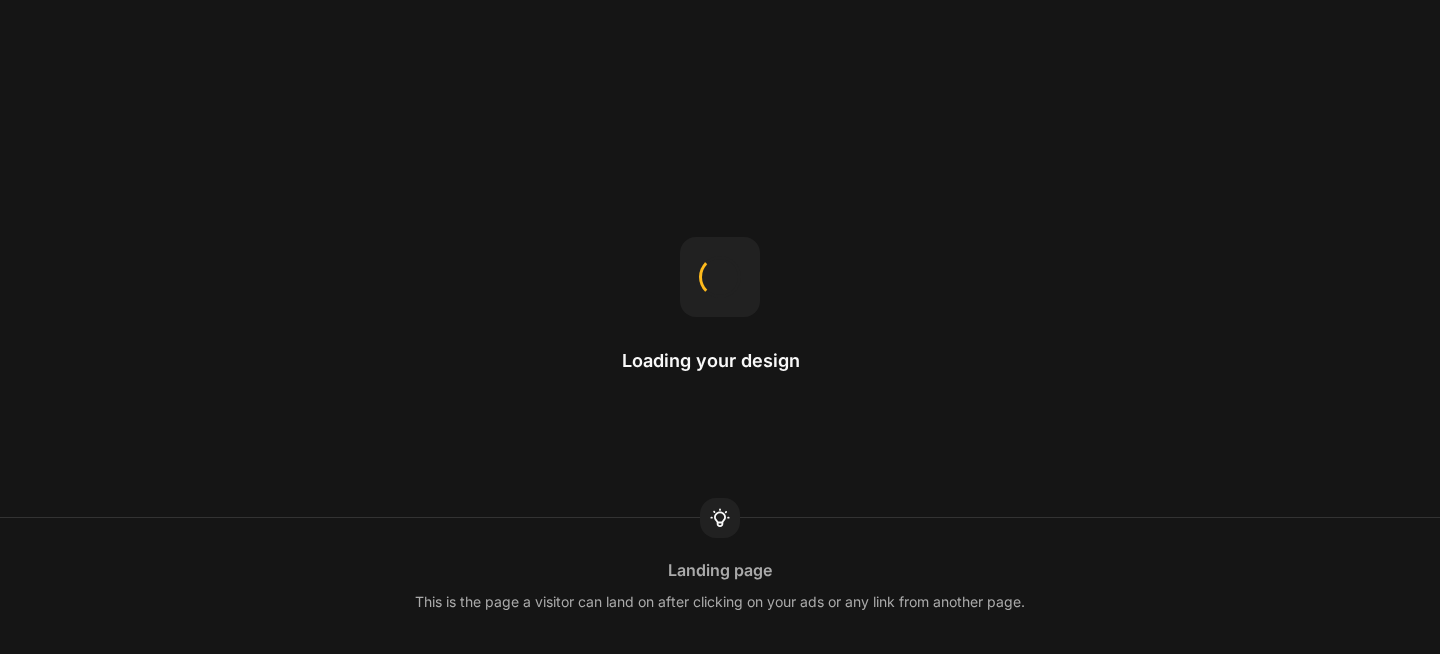 scroll, scrollTop: 0, scrollLeft: 0, axis: both 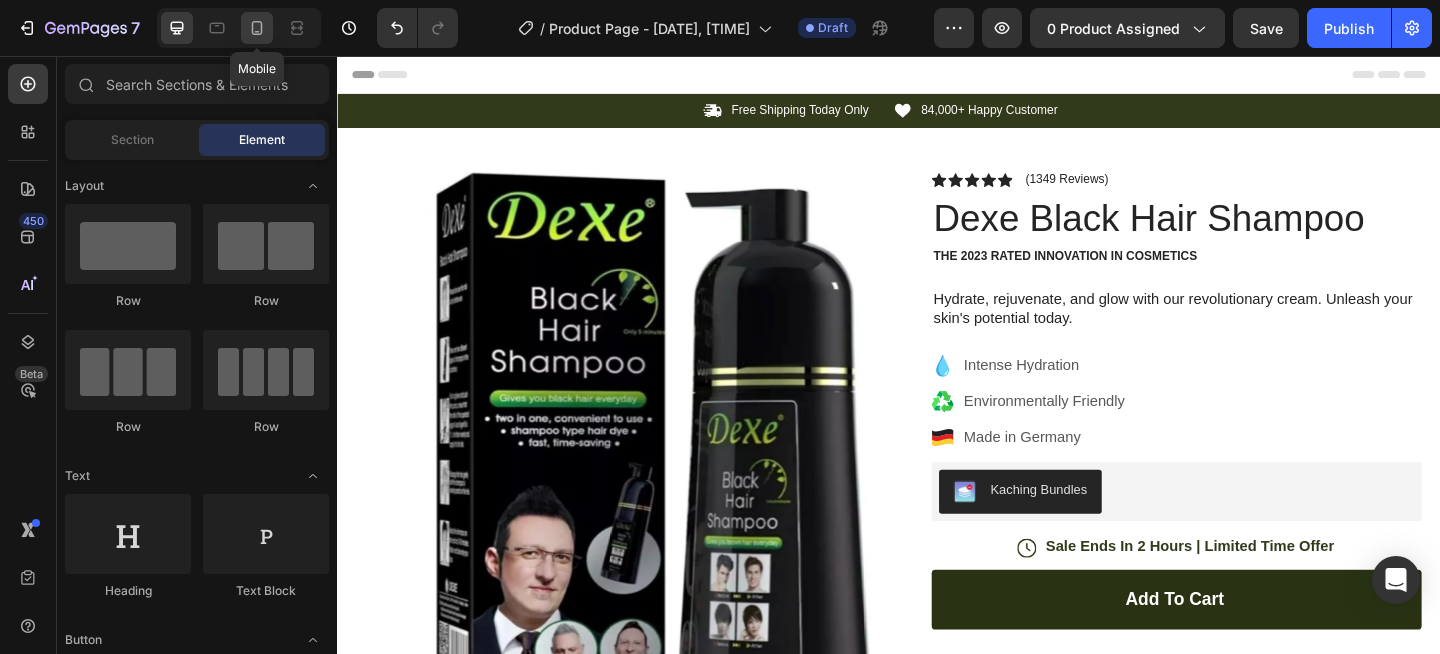 click 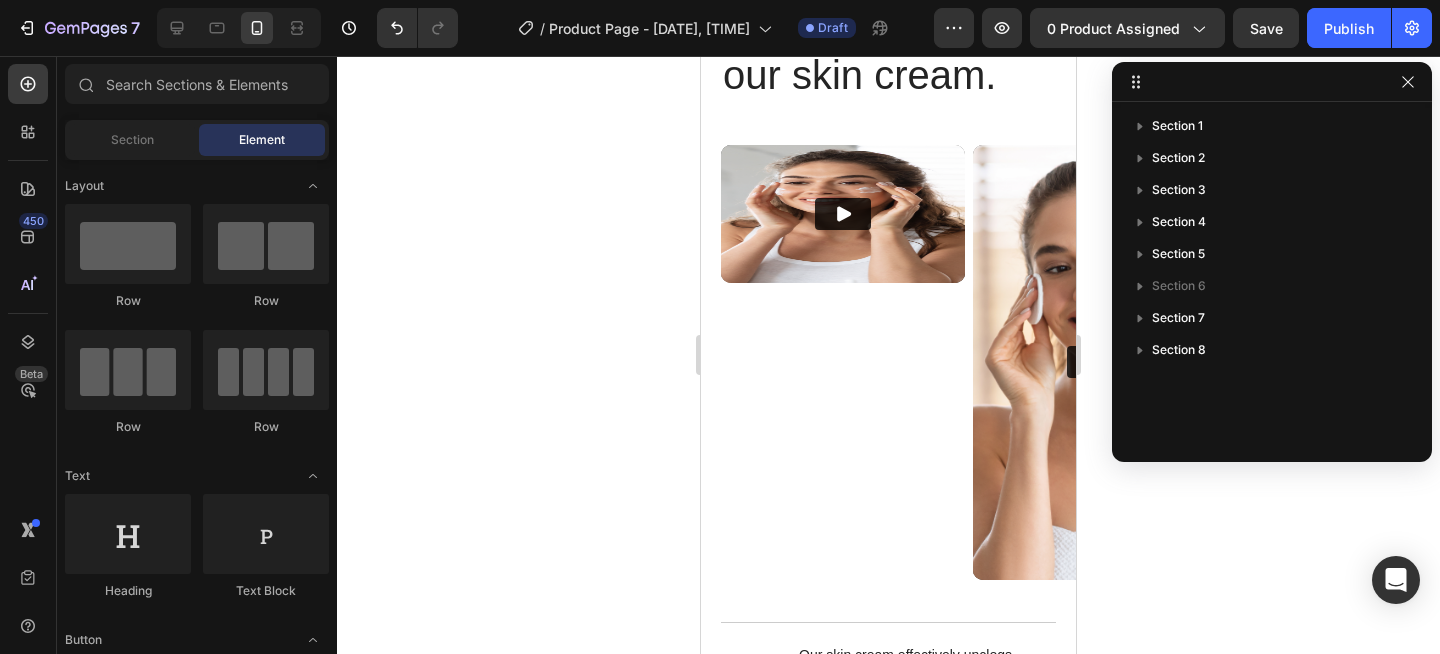scroll, scrollTop: 3802, scrollLeft: 0, axis: vertical 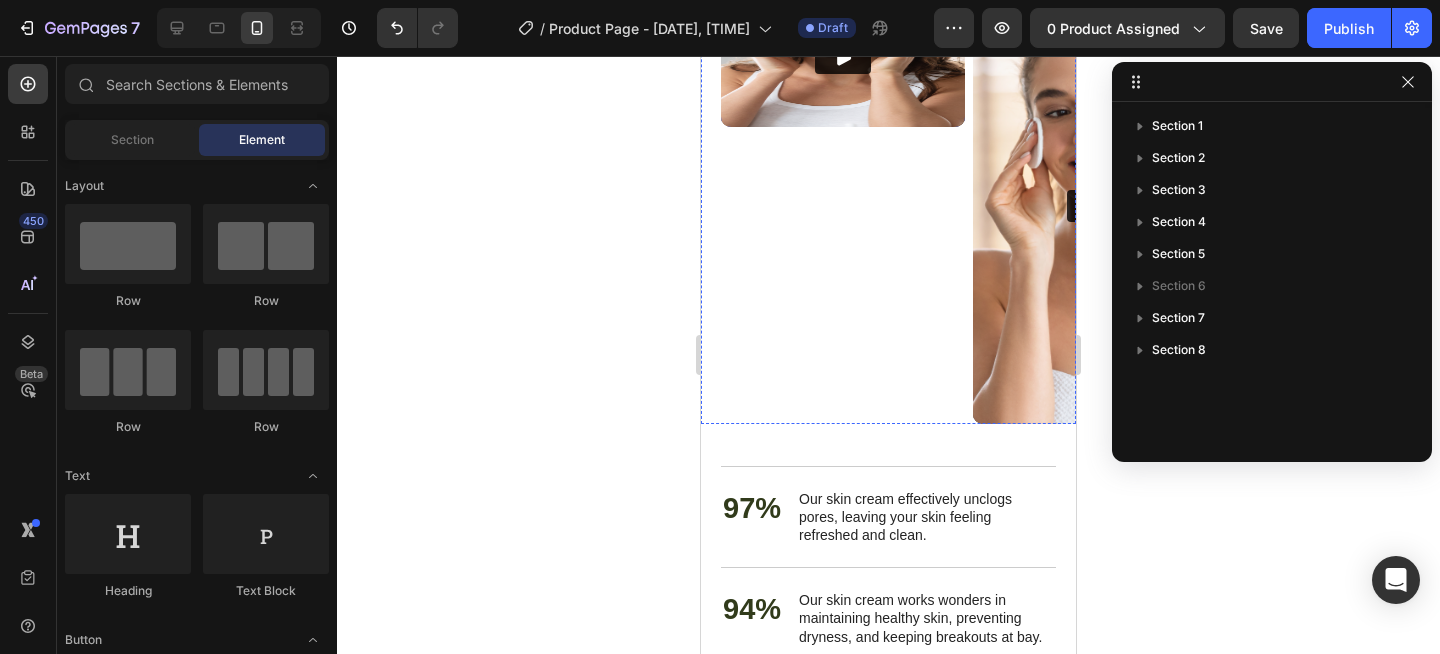 click at bounding box center [843, 57] 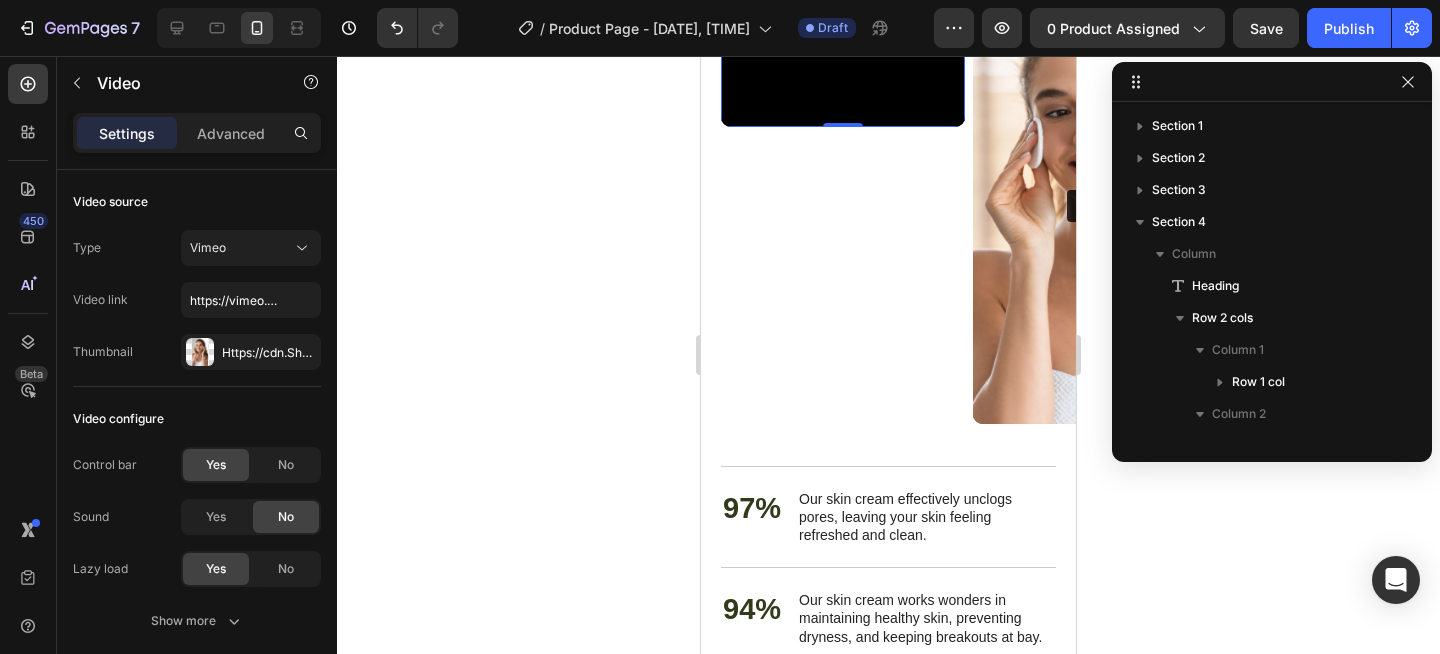 scroll, scrollTop: 250, scrollLeft: 0, axis: vertical 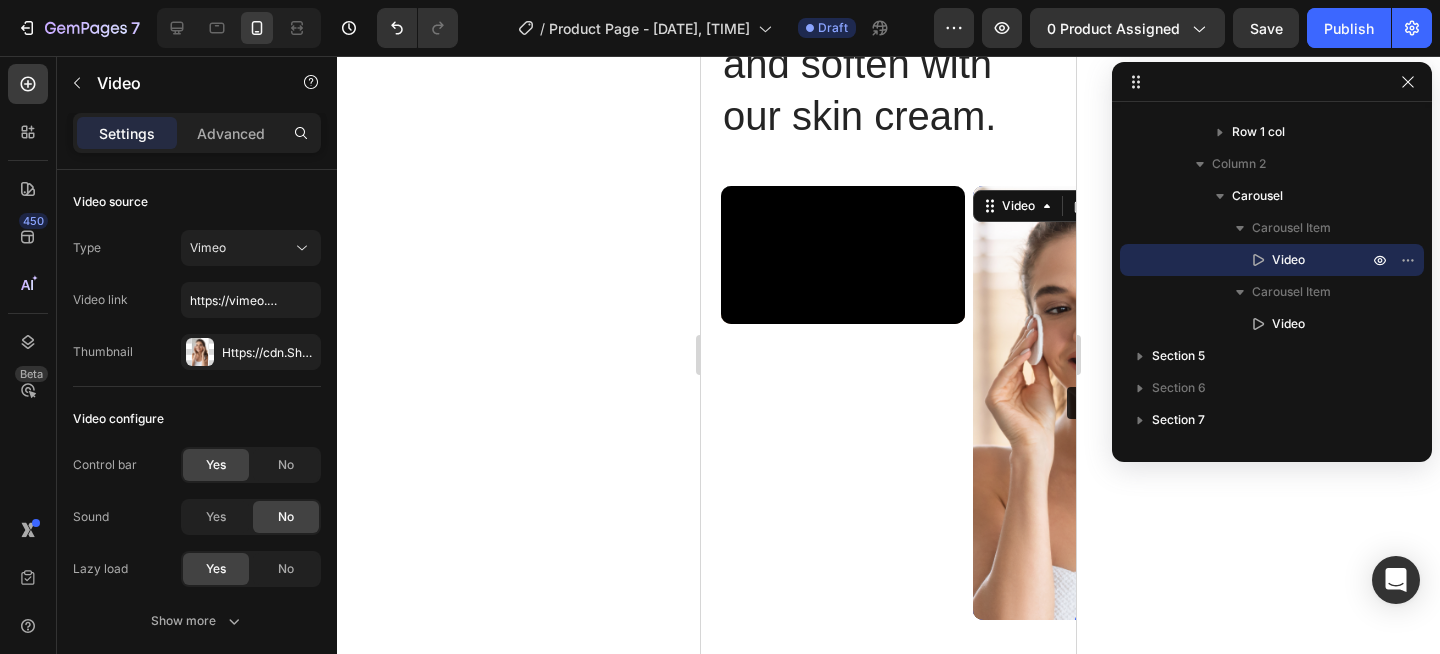 click at bounding box center (1095, 403) 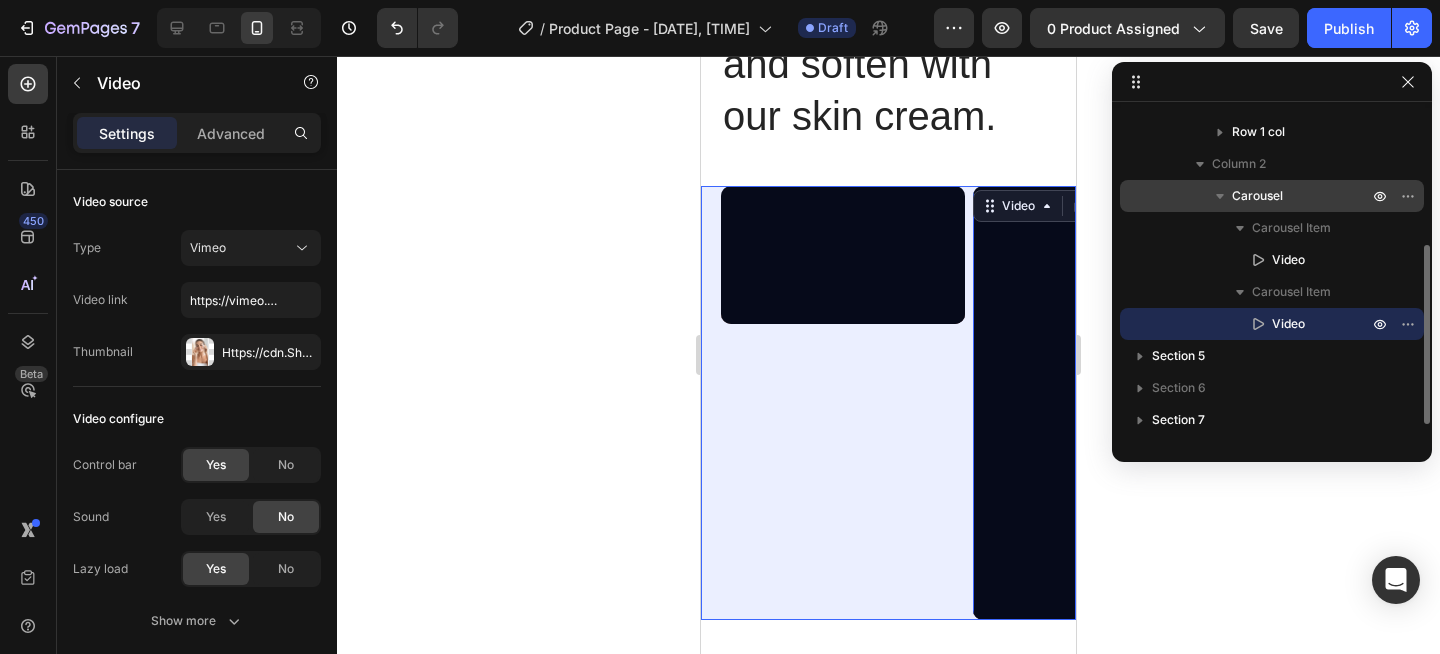 click on "Carousel" at bounding box center (1257, 196) 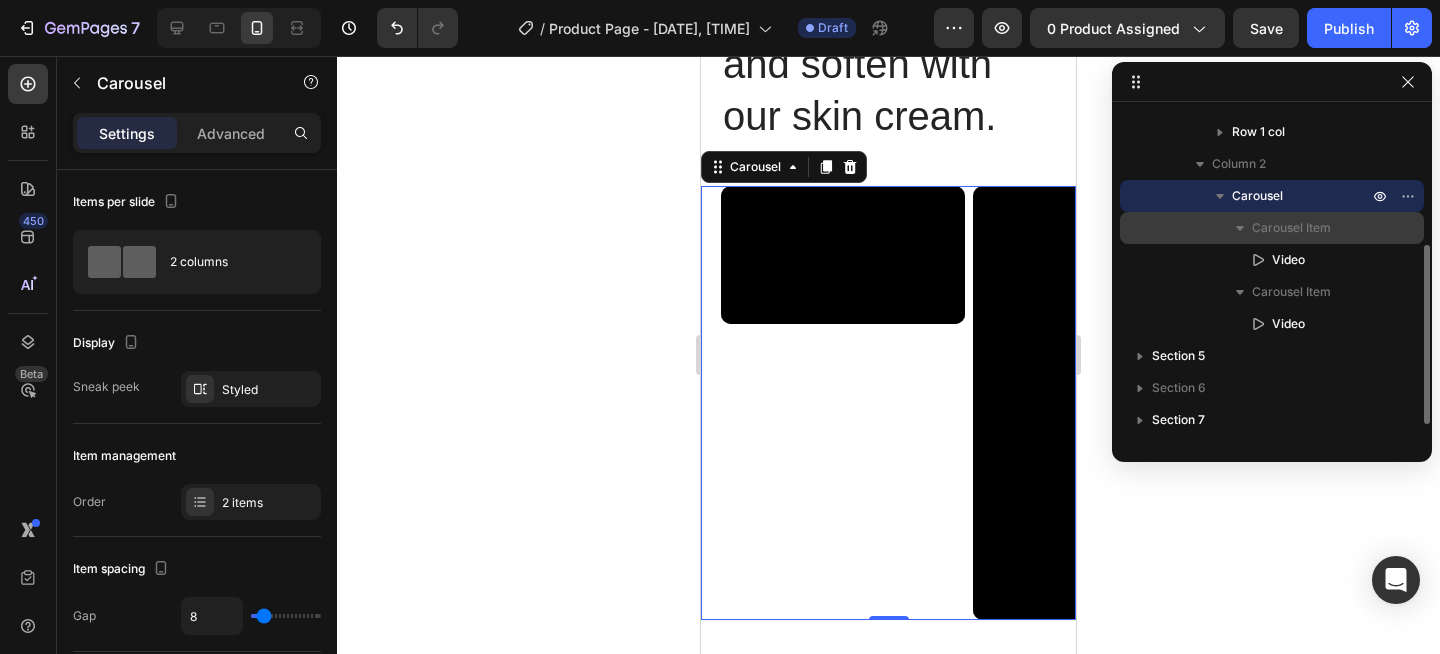 click at bounding box center (1240, 228) 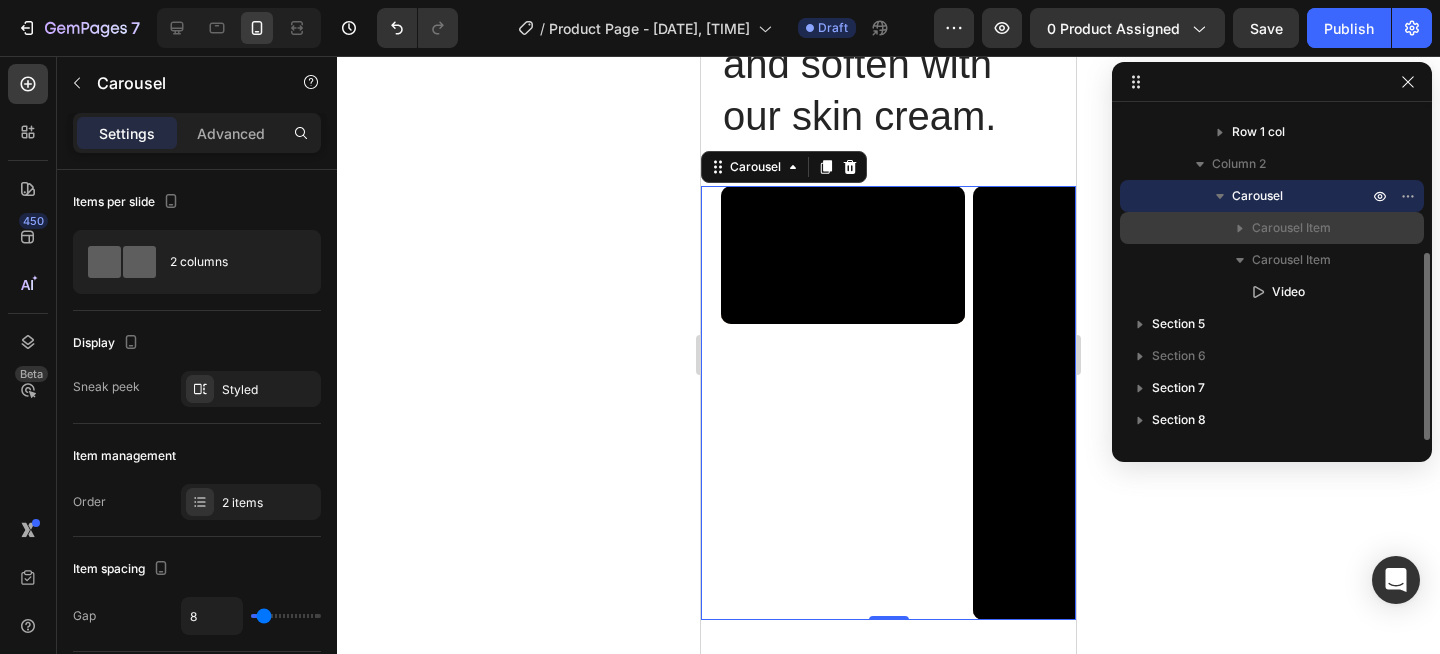 click 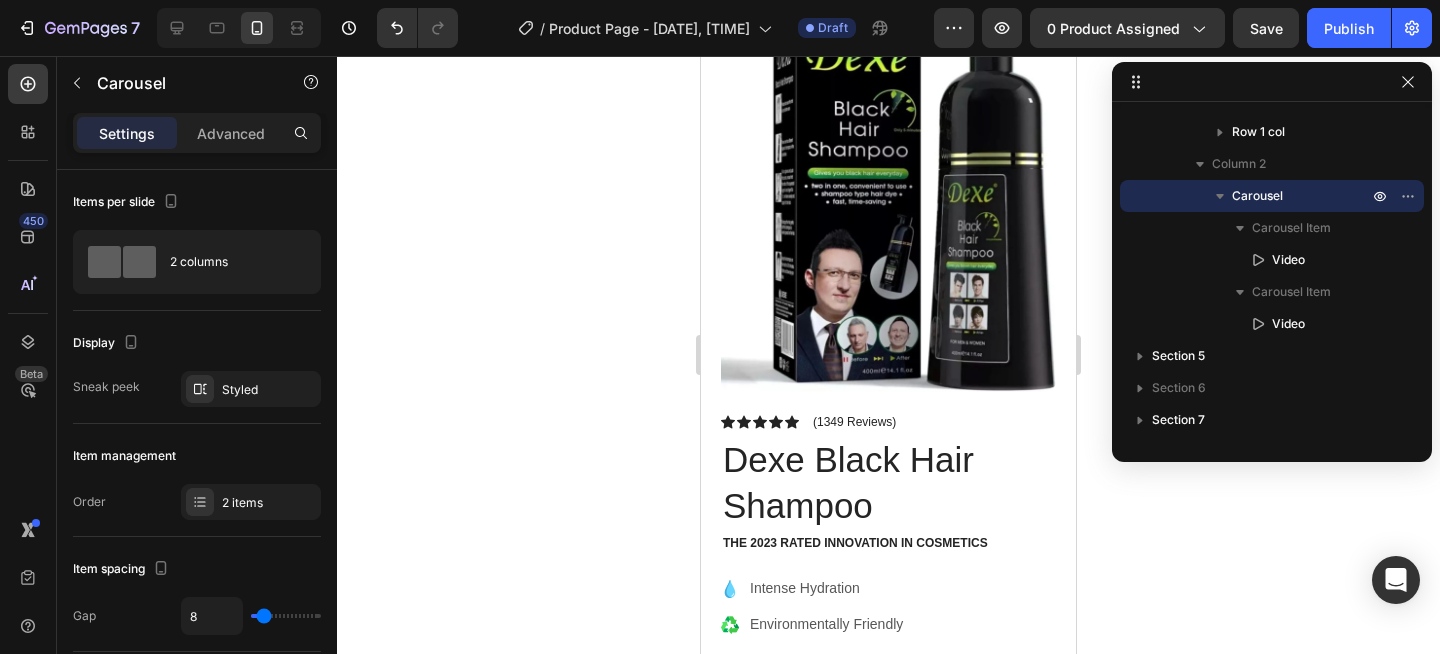 scroll, scrollTop: 0, scrollLeft: 0, axis: both 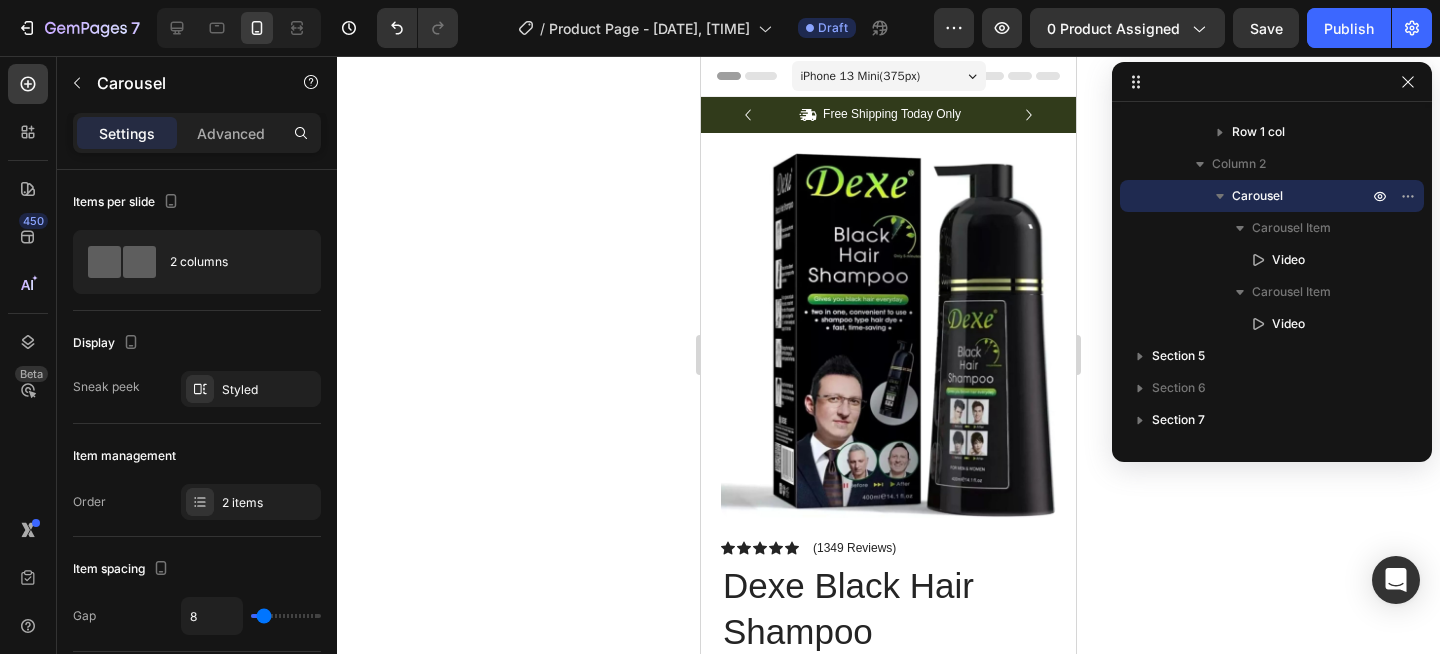 click on "iPhone 13 Mini  ( 375 px)" at bounding box center (889, 76) 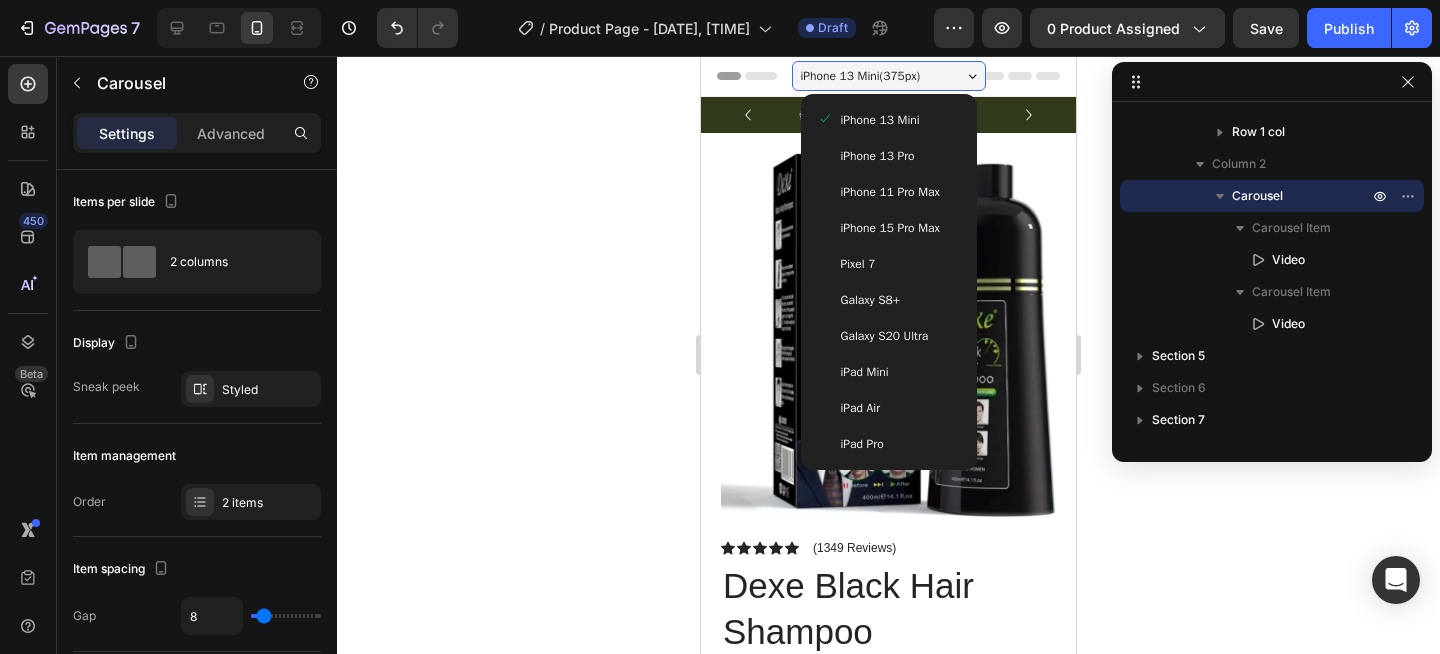 click on "iPhone 15 Pro Max" at bounding box center (890, 228) 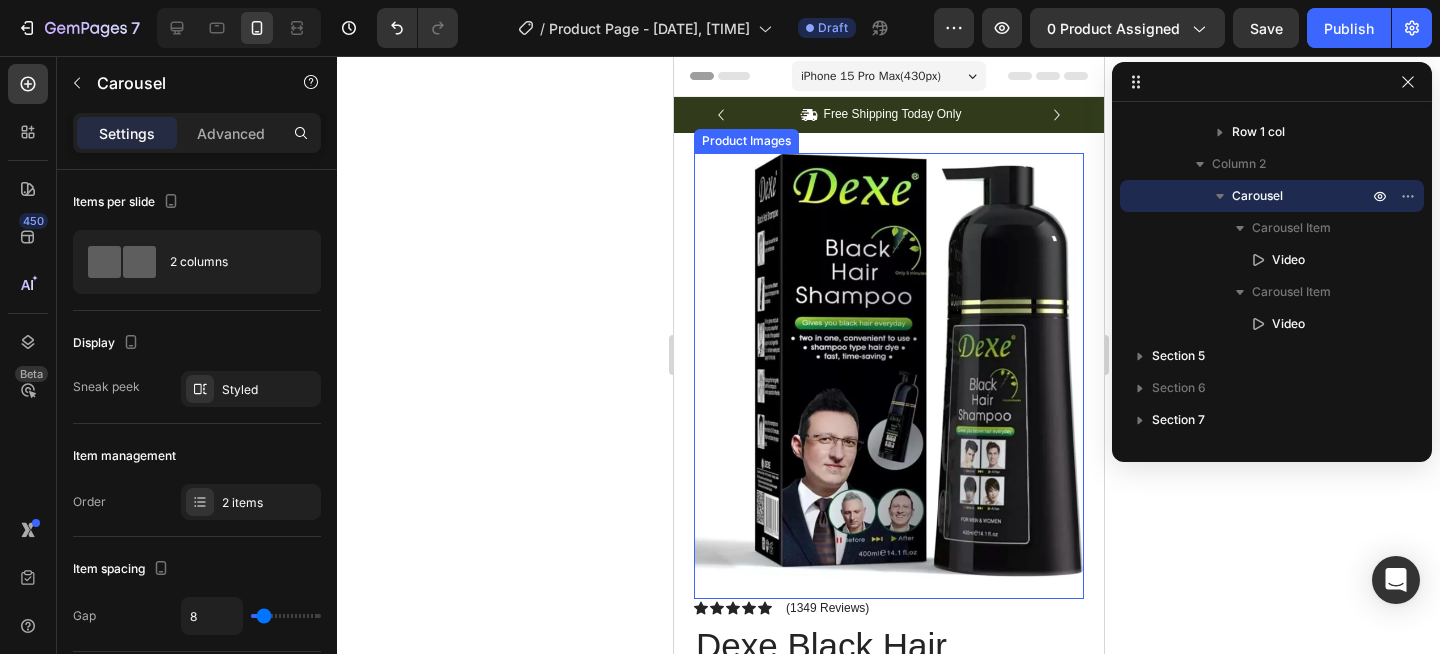 scroll, scrollTop: 136, scrollLeft: 0, axis: vertical 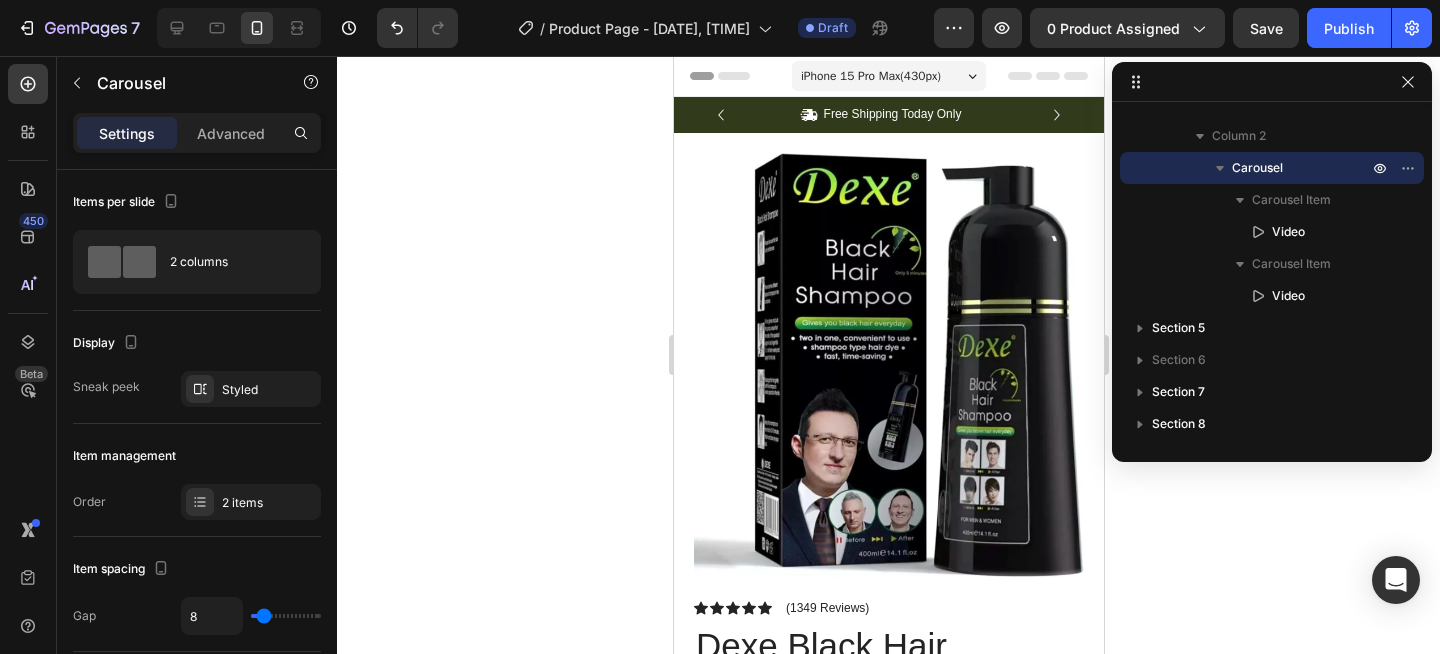 click 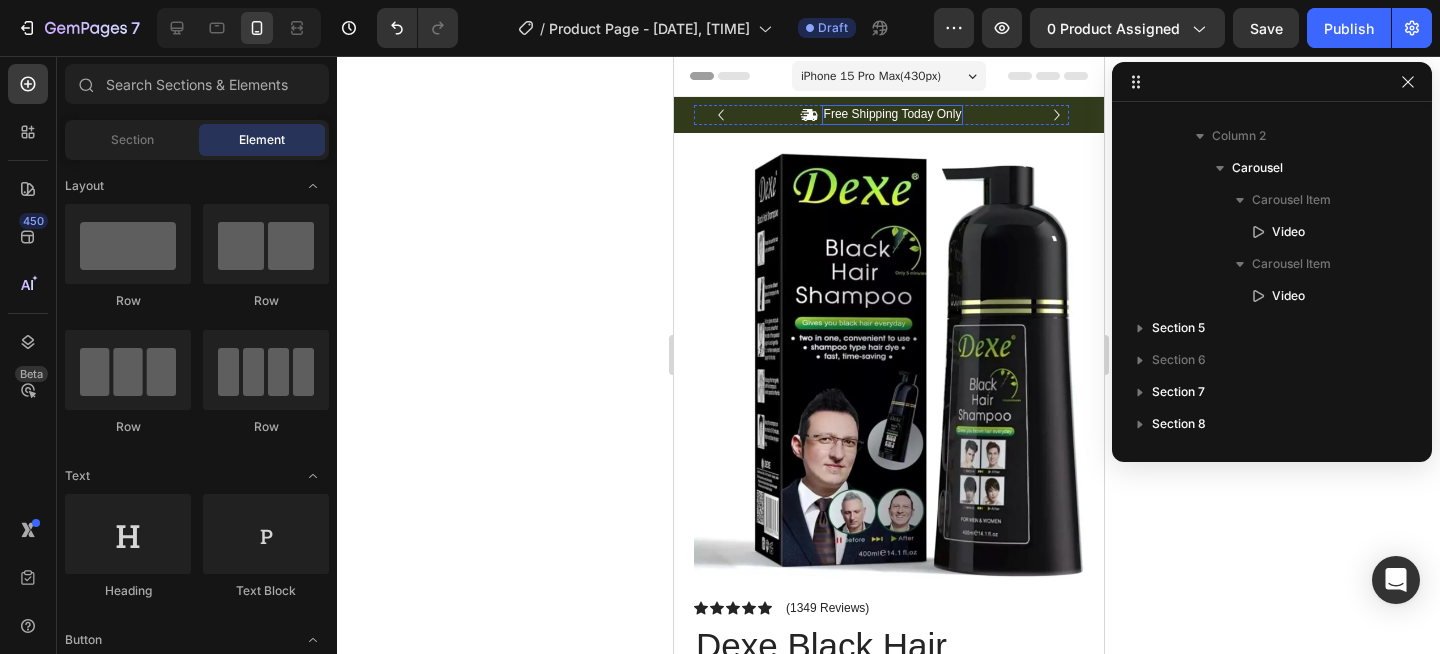 click on "Free Shipping Today Only" at bounding box center (892, 115) 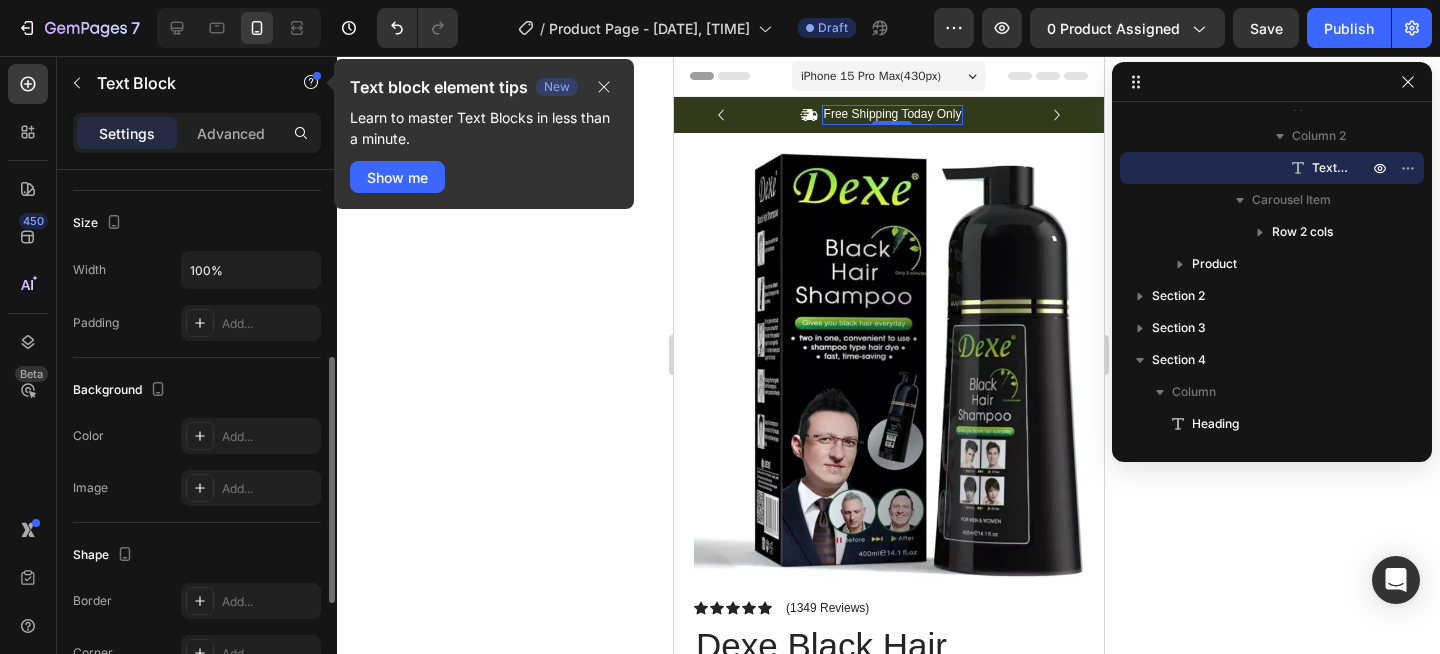 scroll, scrollTop: 0, scrollLeft: 0, axis: both 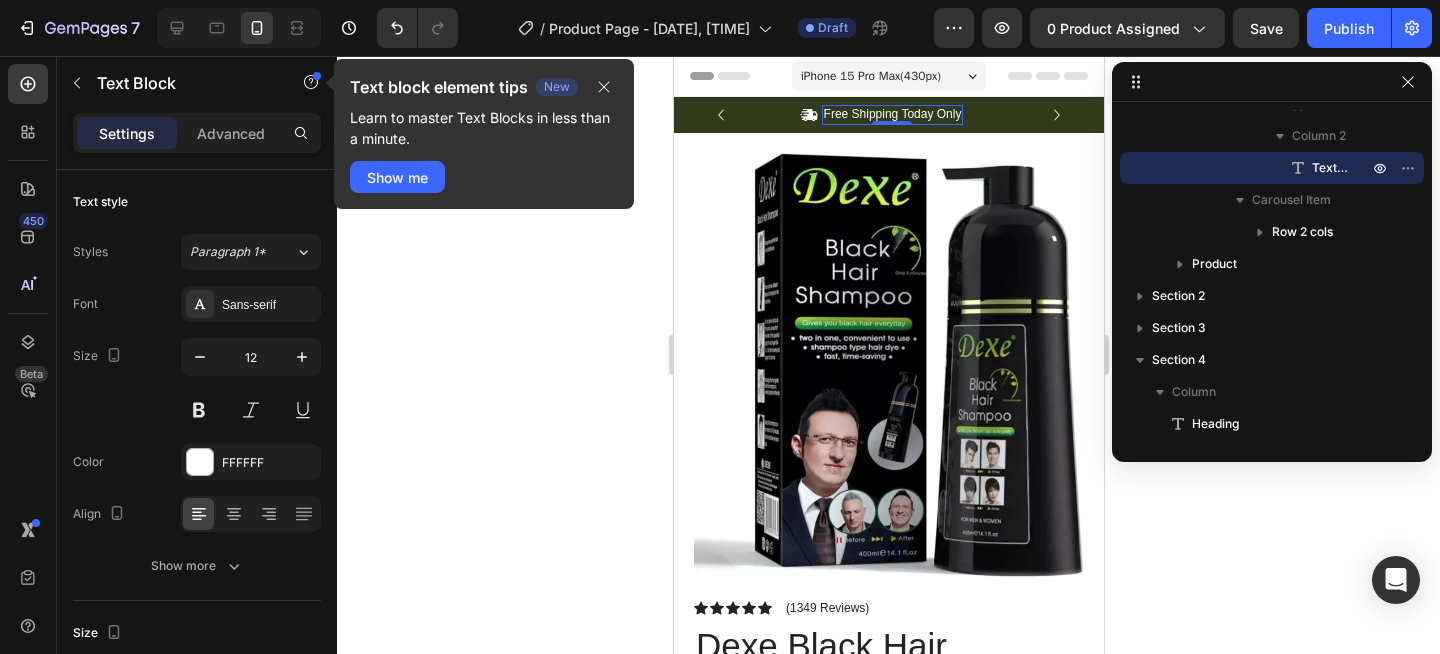 click on "Free Shipping Today Only" at bounding box center [892, 115] 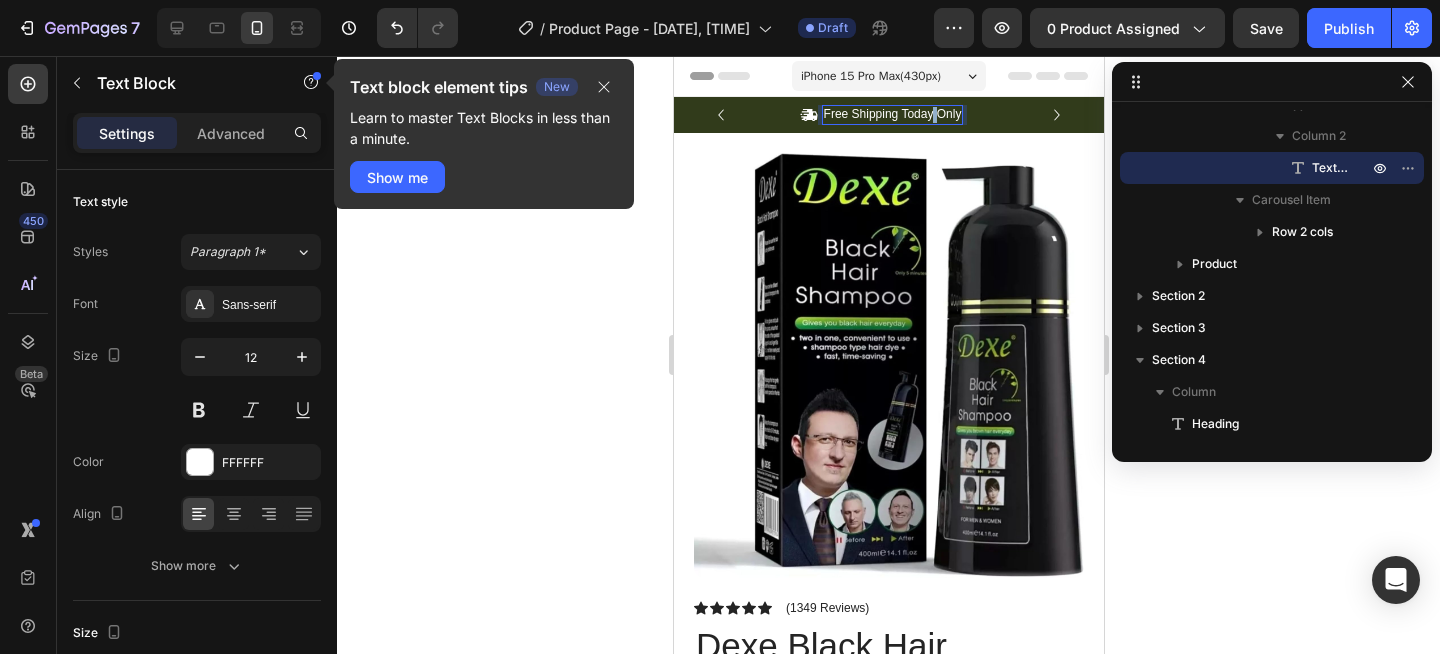 click on "Free Shipping Today Only" at bounding box center [892, 115] 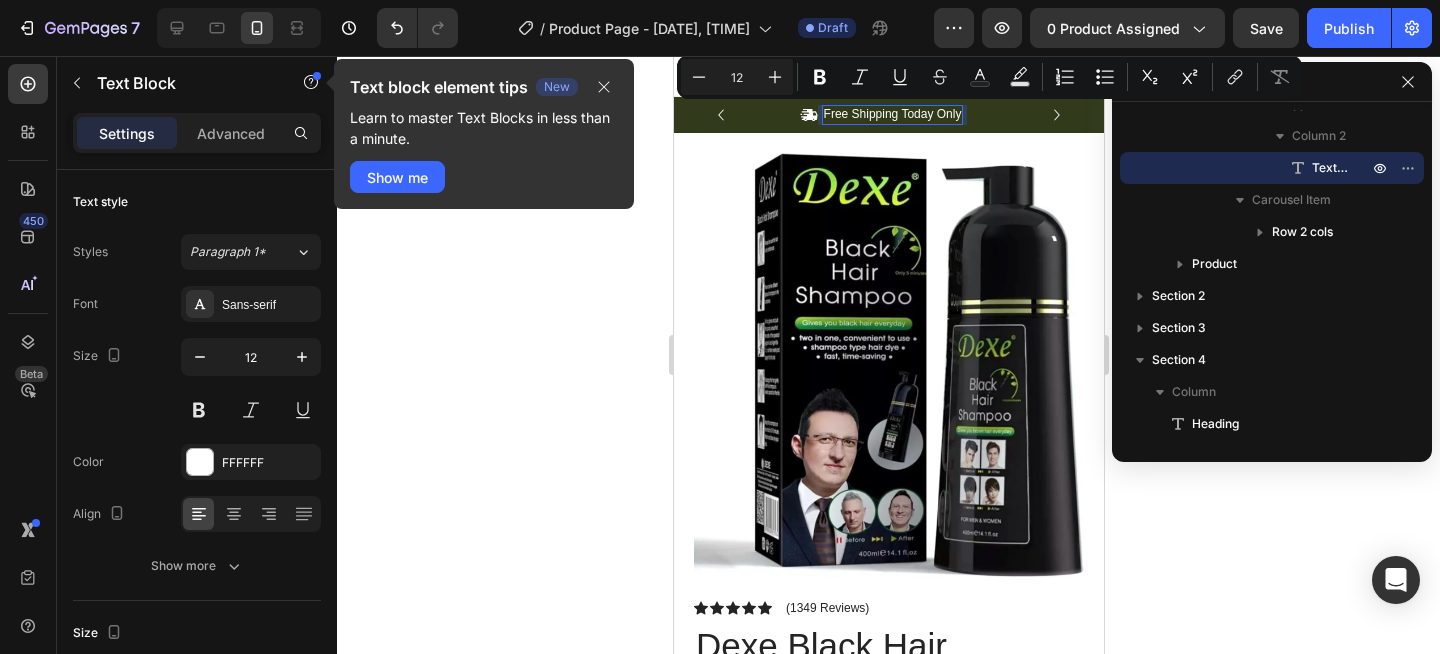 click on "Free Shipping Today Only" at bounding box center [892, 115] 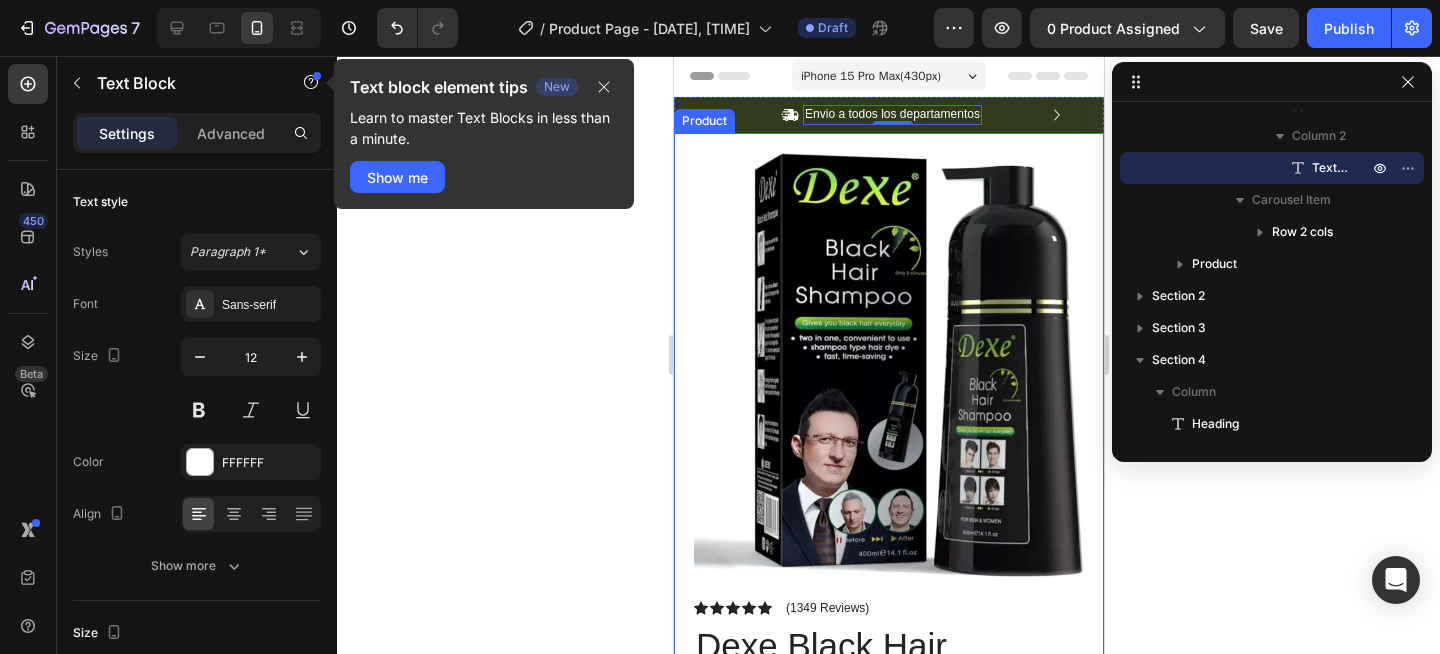 click 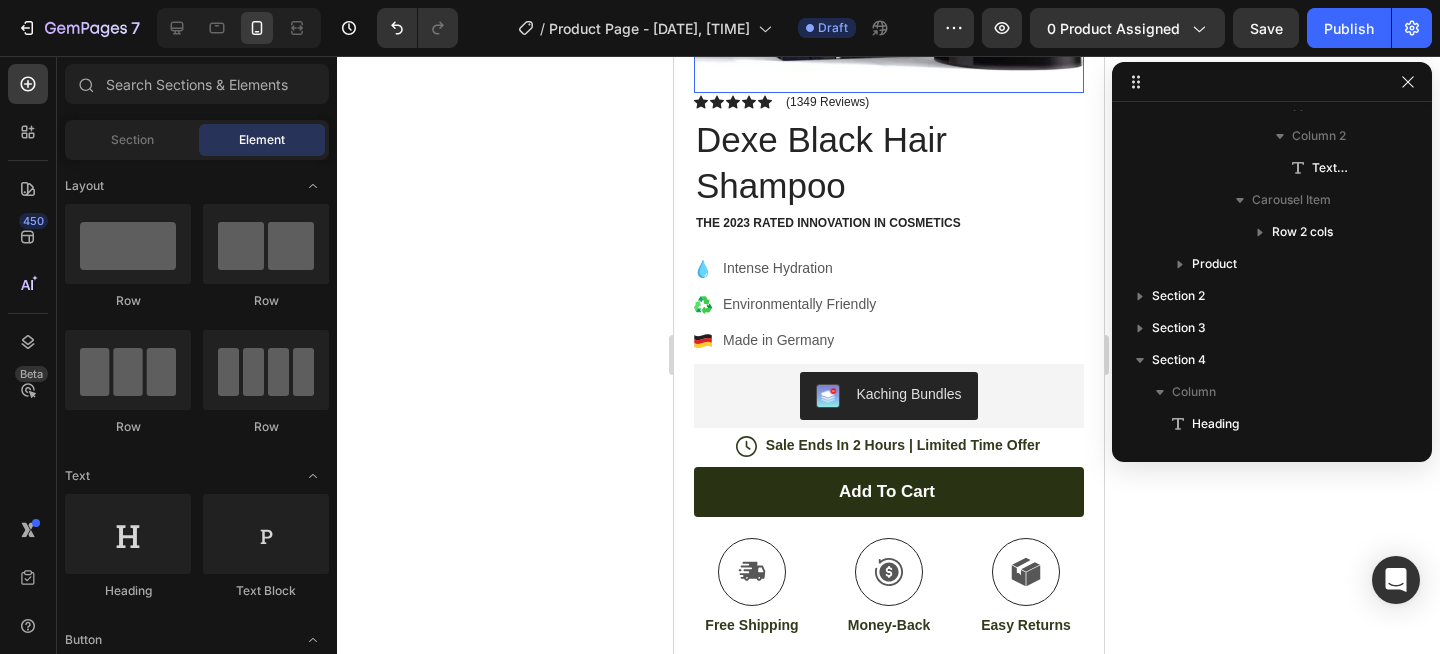 scroll, scrollTop: 0, scrollLeft: 0, axis: both 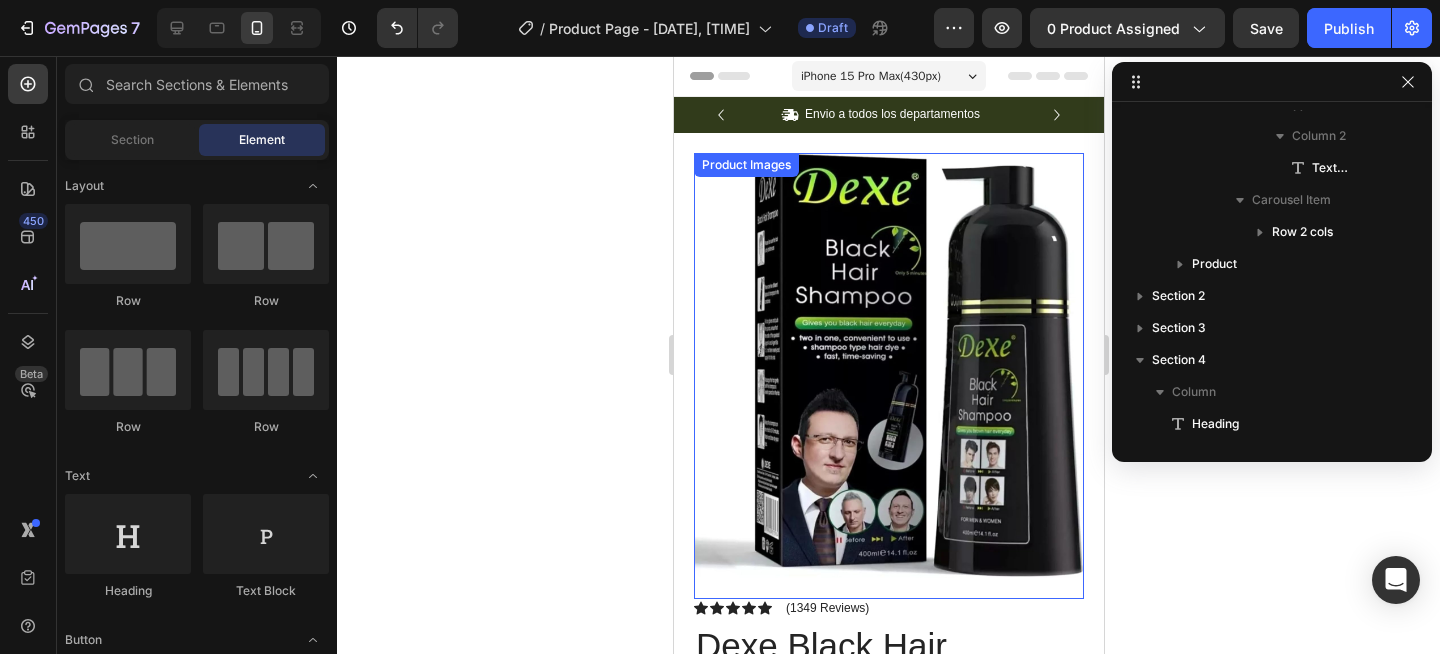 click at bounding box center [888, 365] 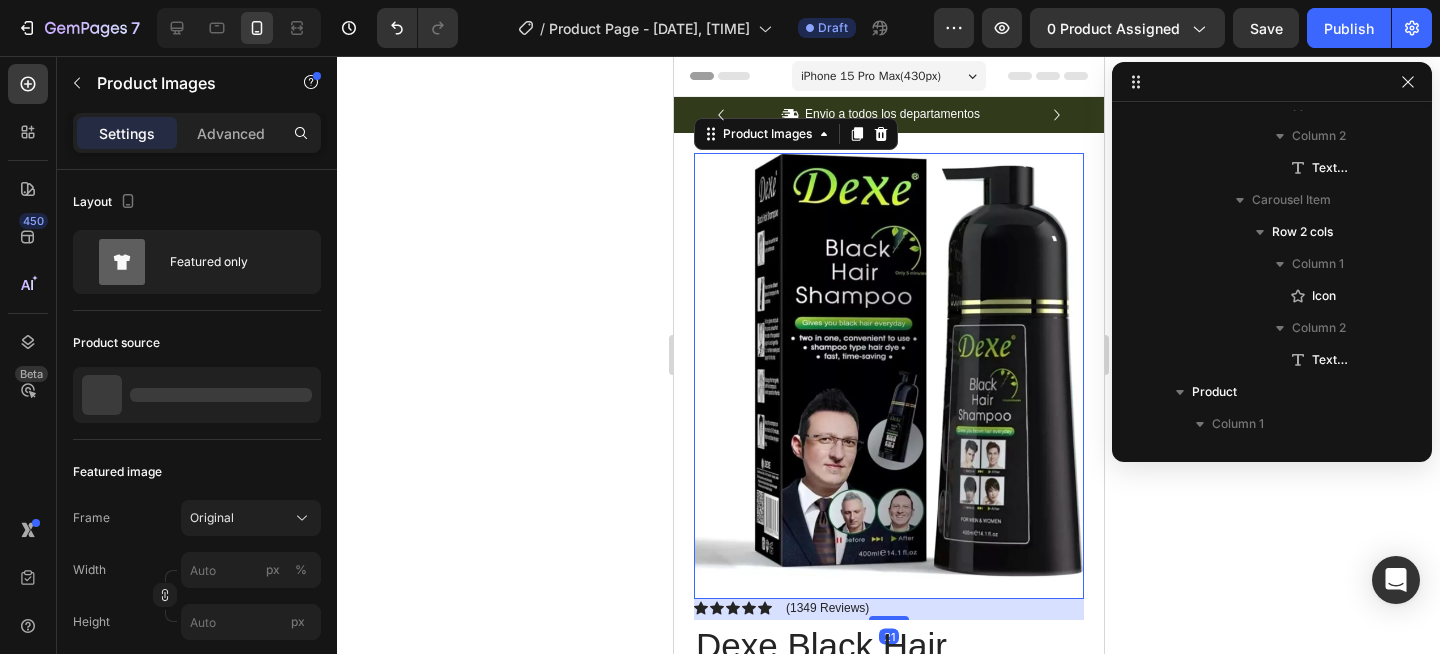 scroll, scrollTop: 538, scrollLeft: 0, axis: vertical 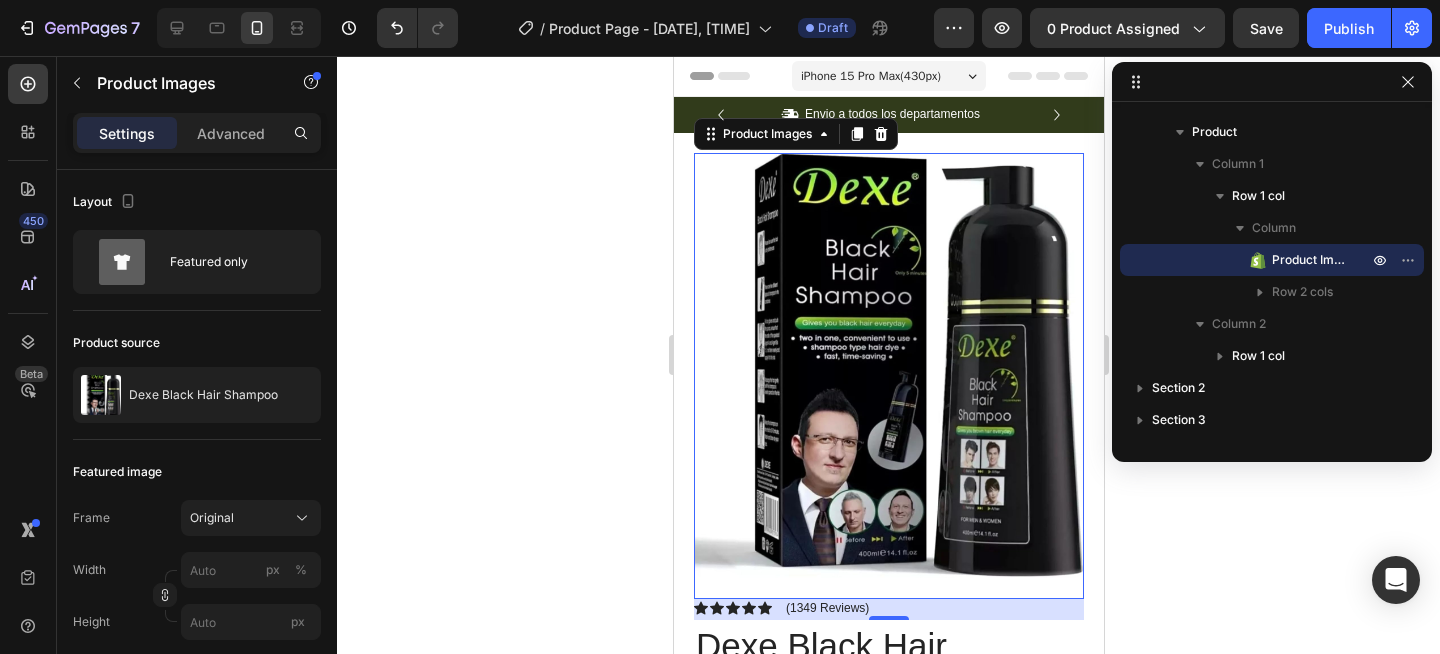 click at bounding box center (888, 365) 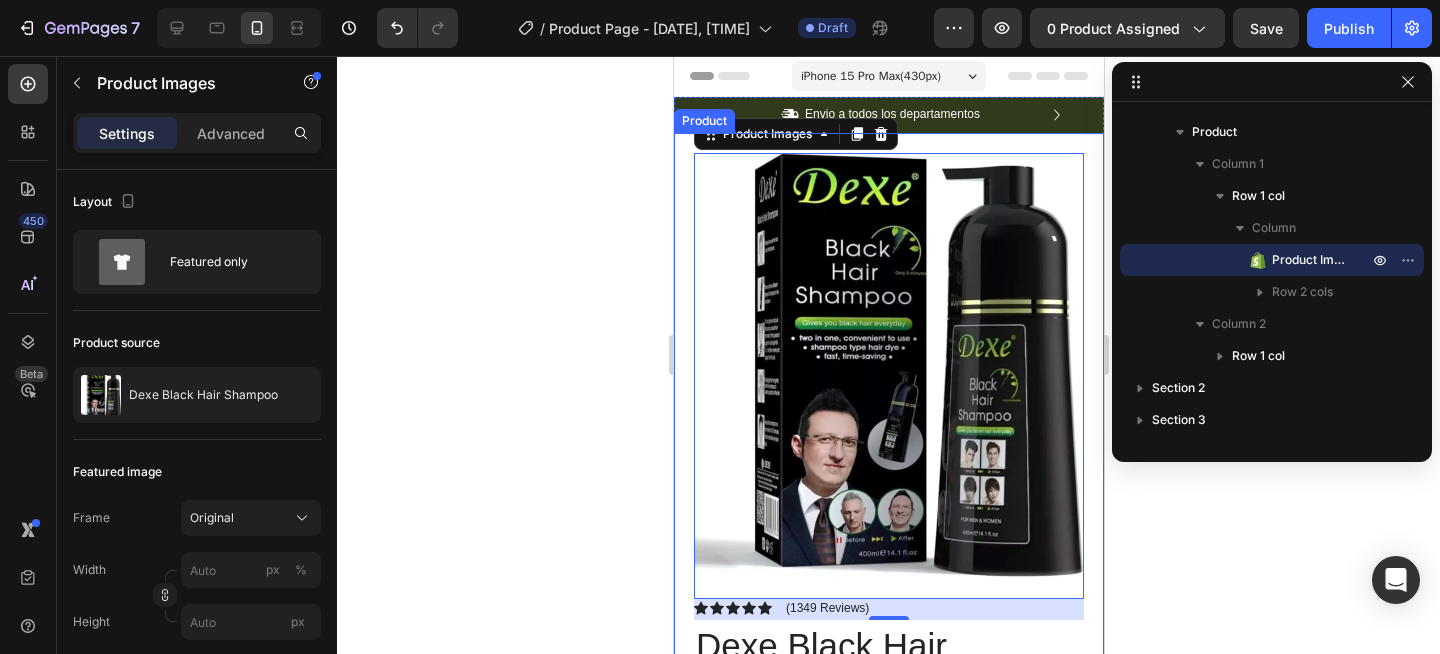 click 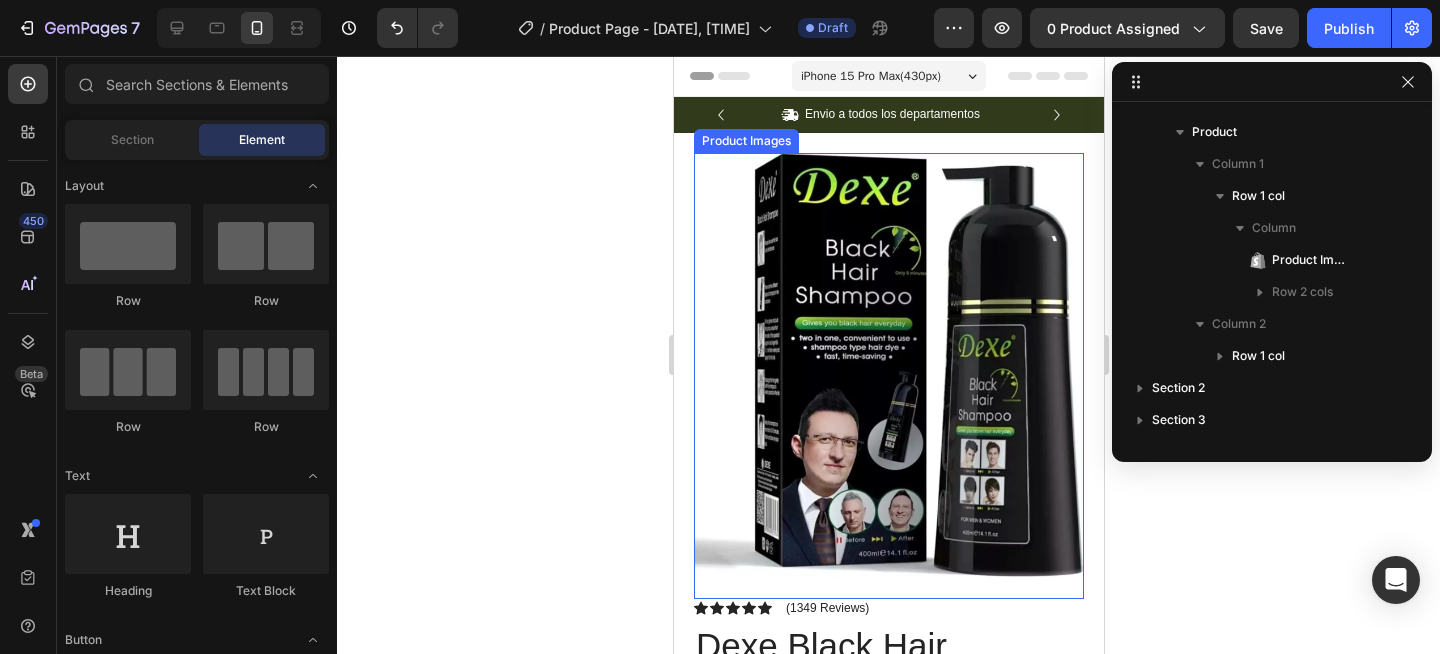 click at bounding box center [888, 365] 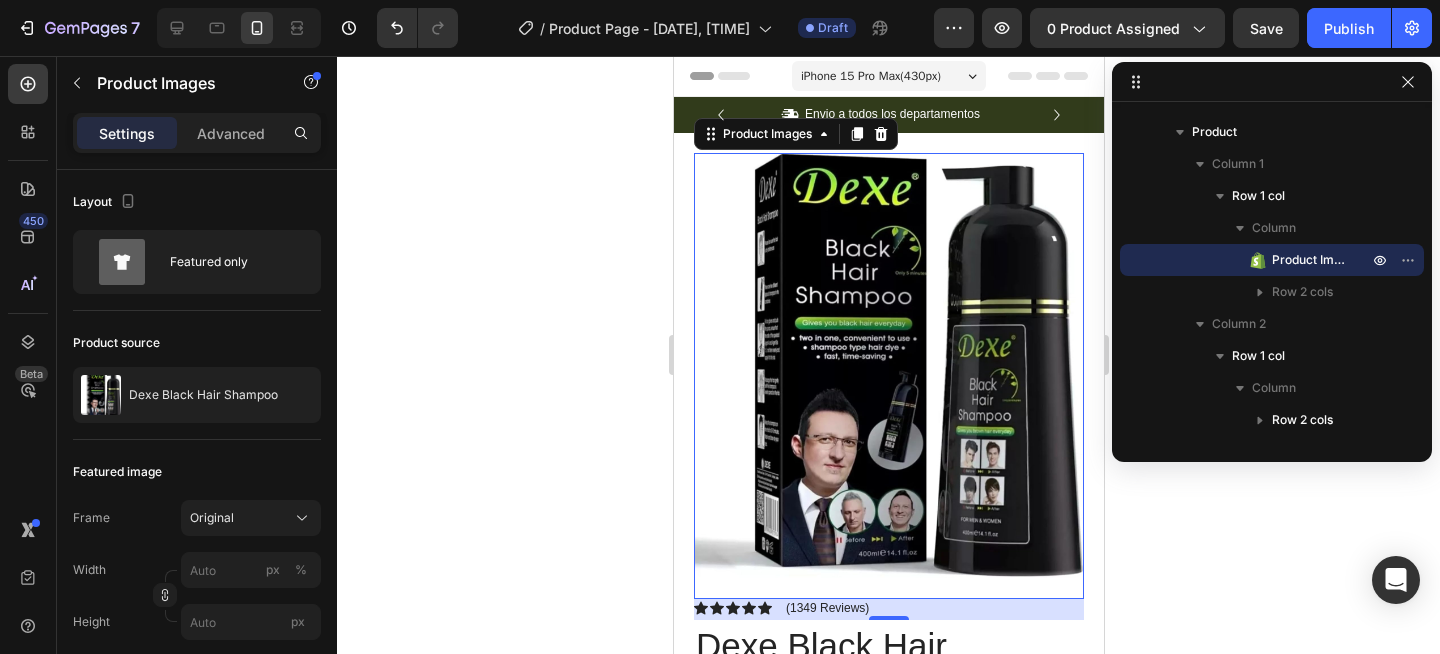 drag, startPoint x: 855, startPoint y: 134, endPoint x: 838, endPoint y: 165, distance: 35.35534 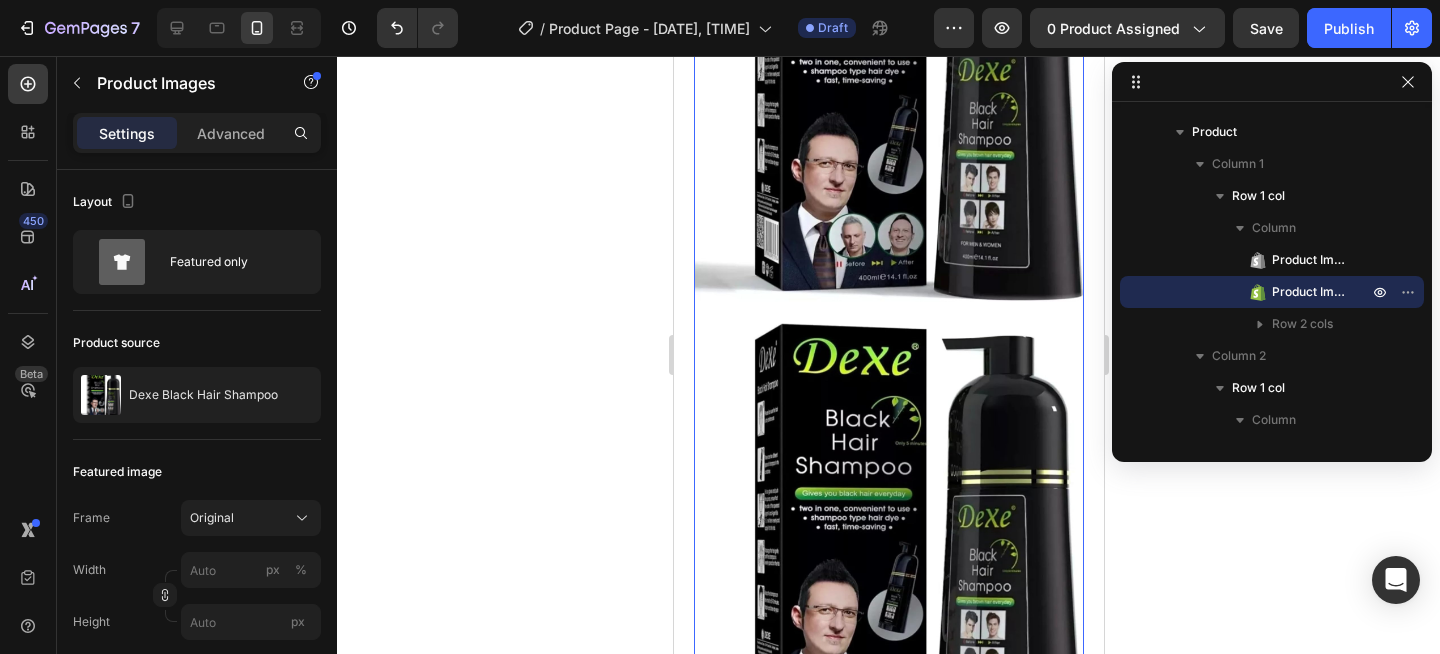 scroll, scrollTop: 456, scrollLeft: 0, axis: vertical 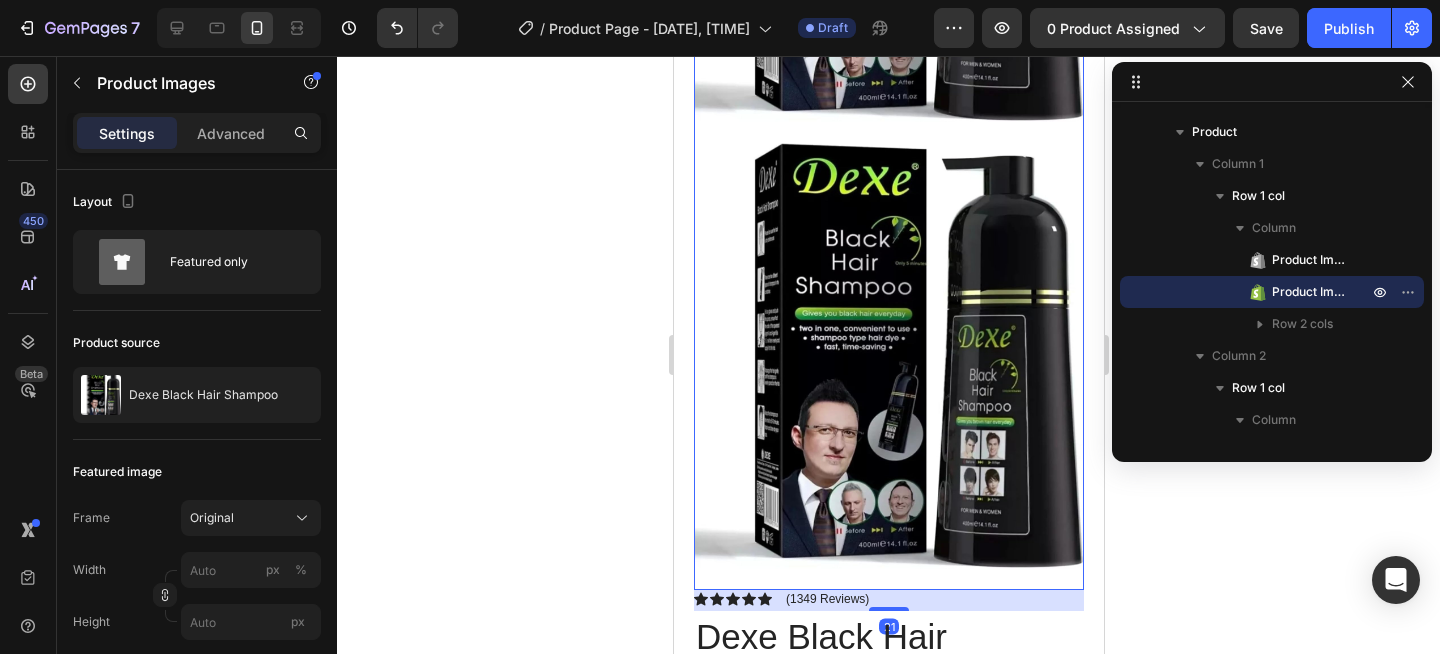 click at bounding box center [888, 355] 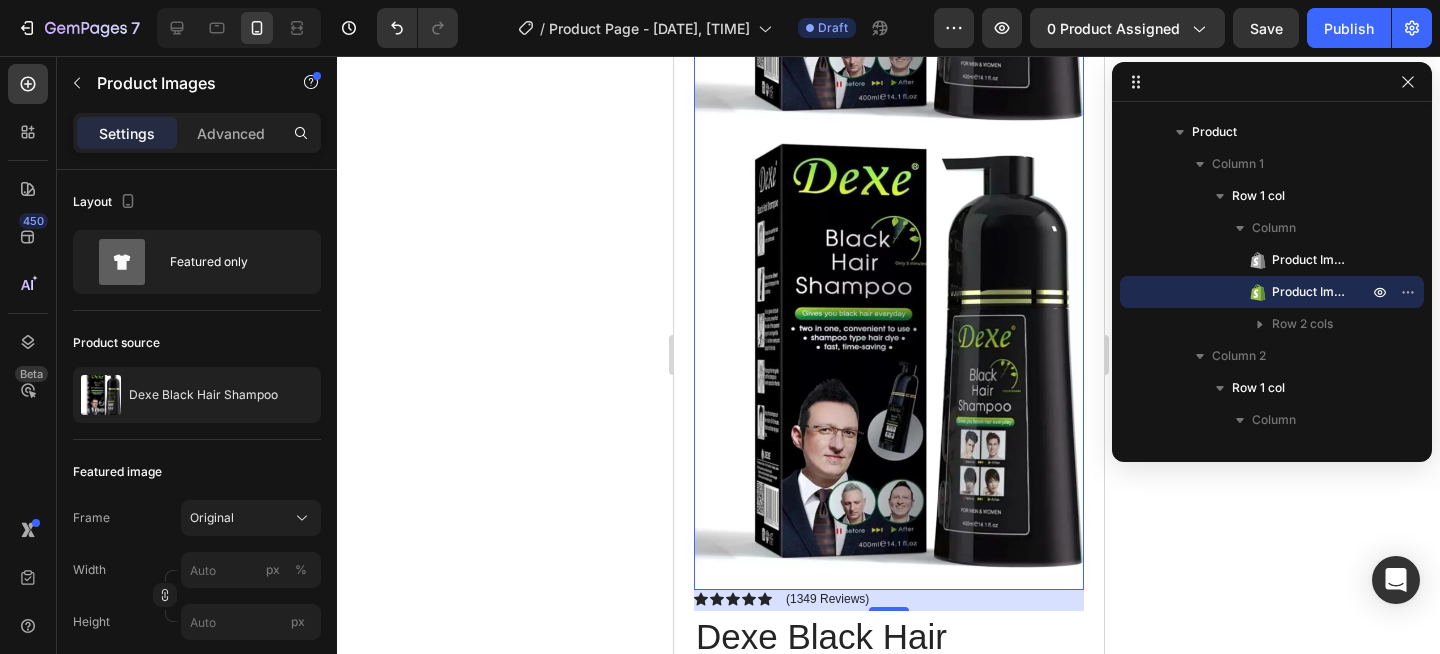 click at bounding box center (888, 355) 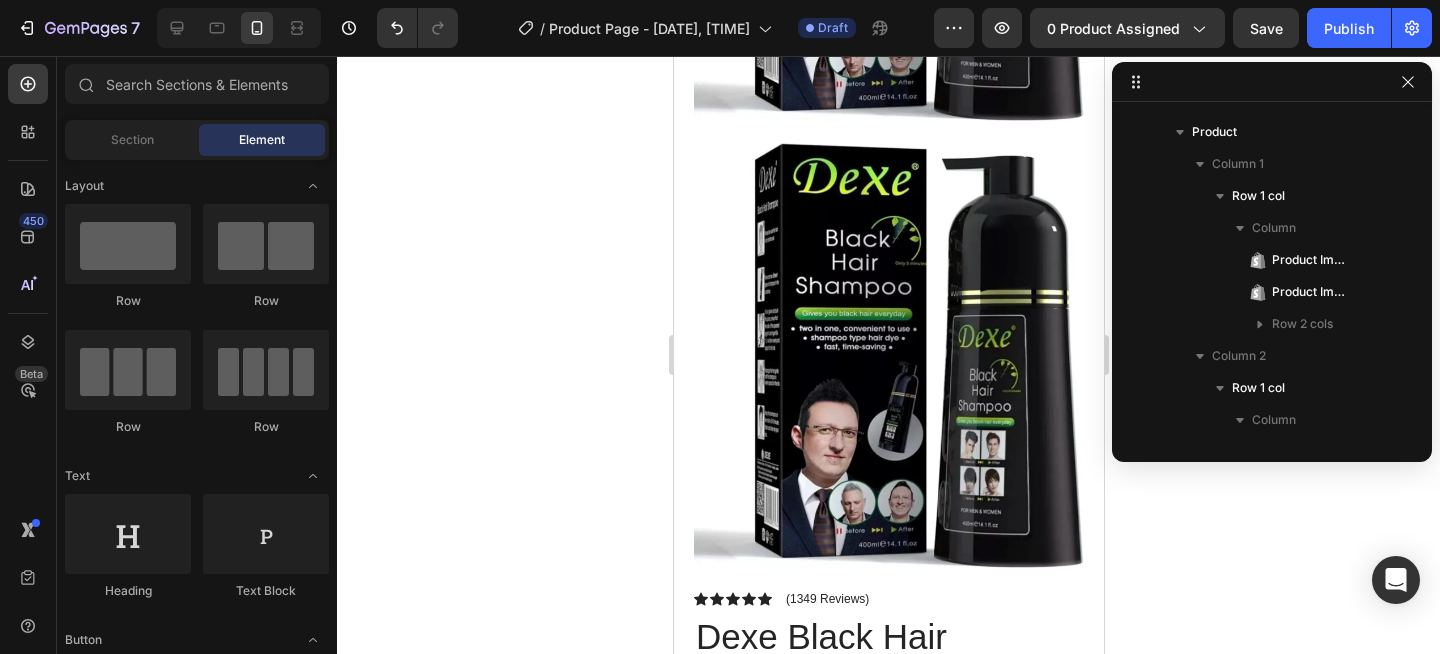 click at bounding box center [888, 355] 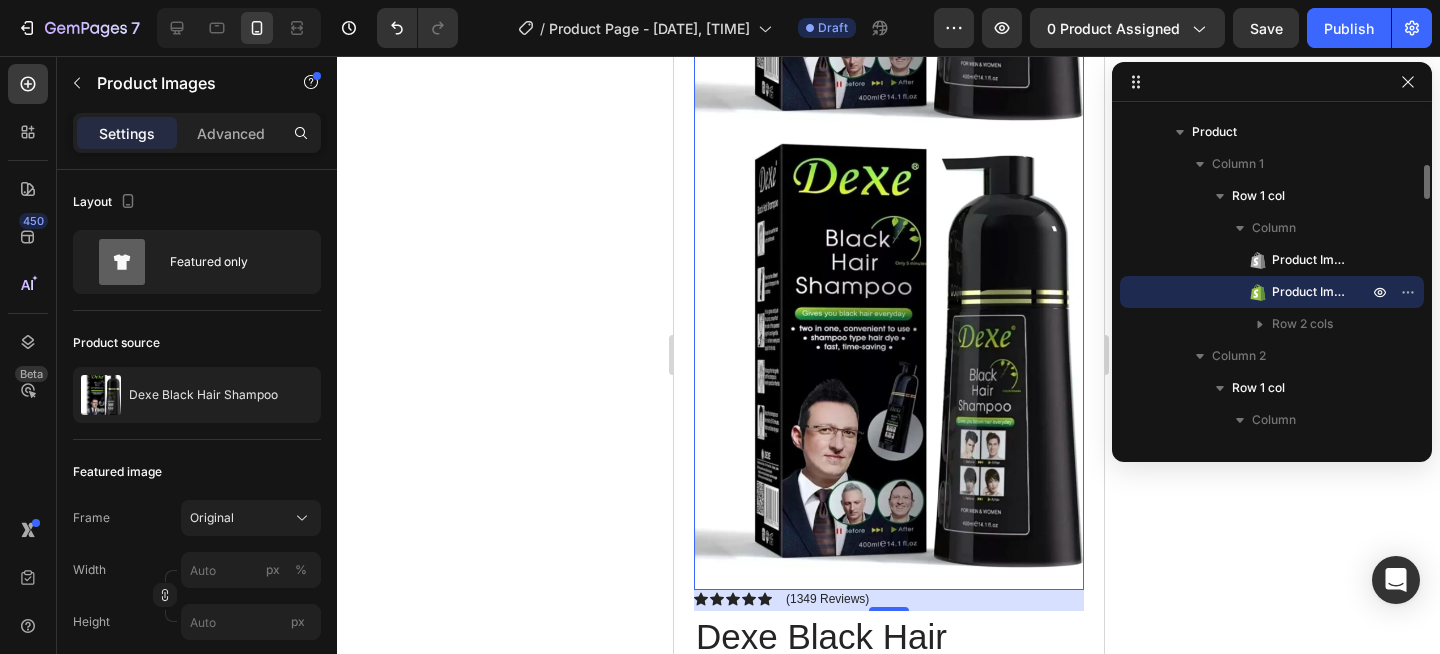 click on "Product Images" at bounding box center (1310, 292) 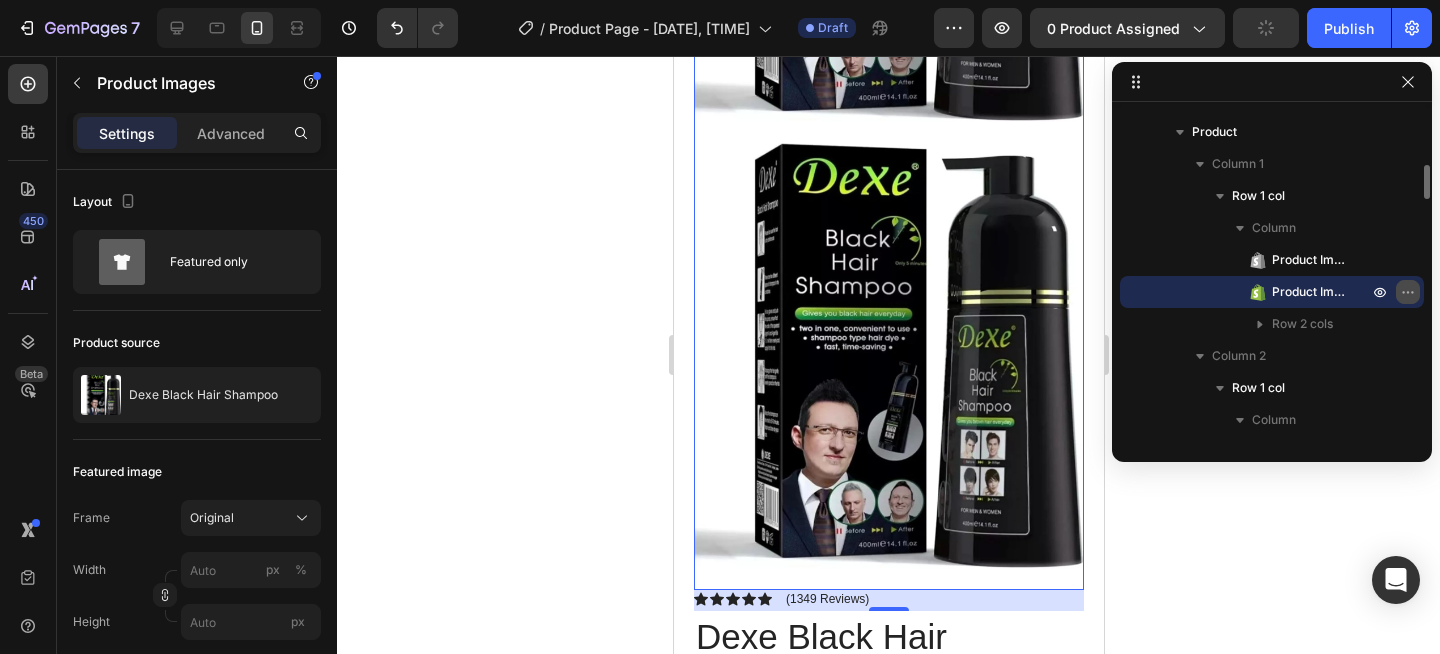 click 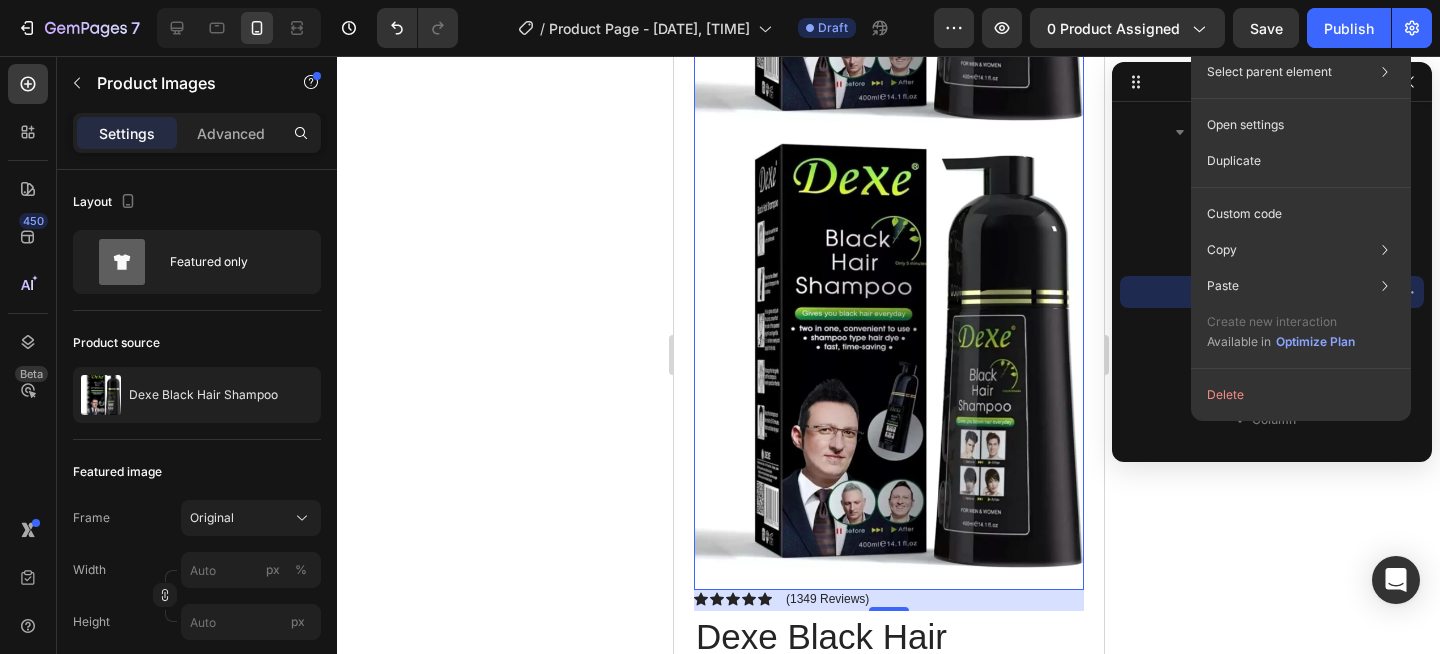 click at bounding box center (888, 355) 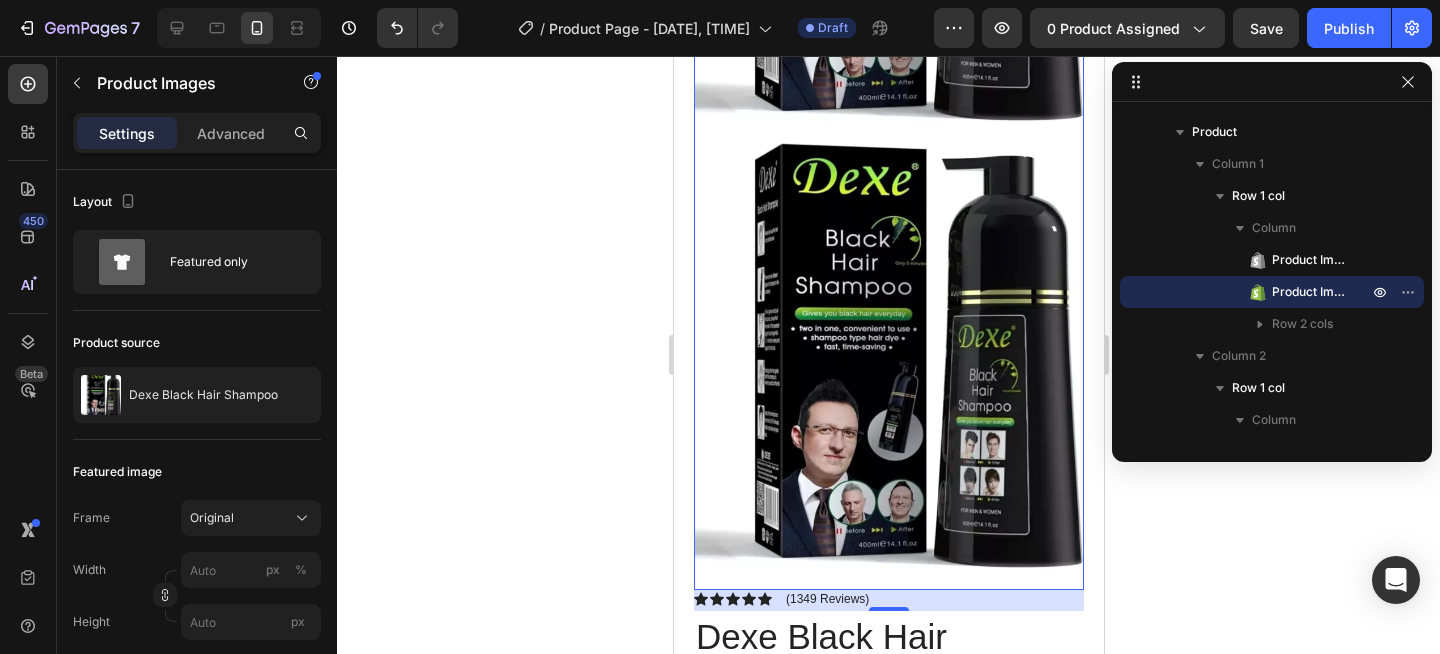 click at bounding box center (888, 355) 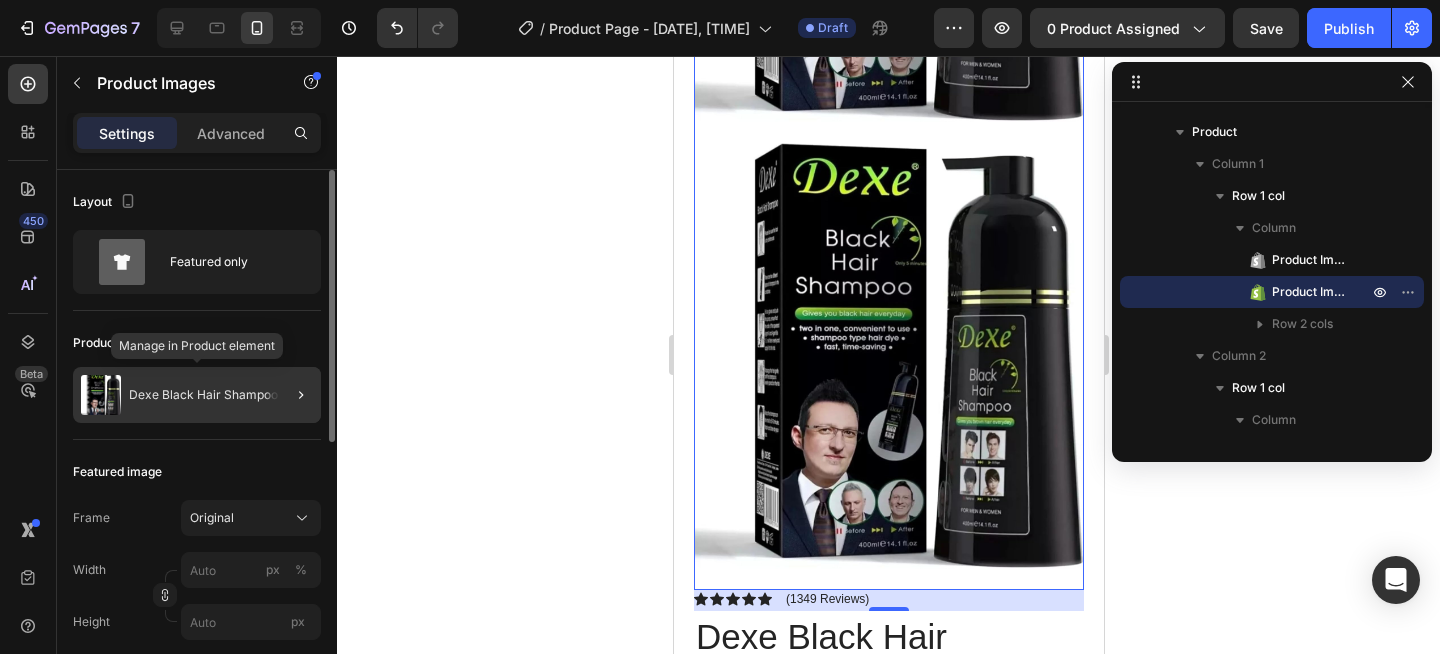 click on "Dexe Black Hair Shampoo" at bounding box center (203, 395) 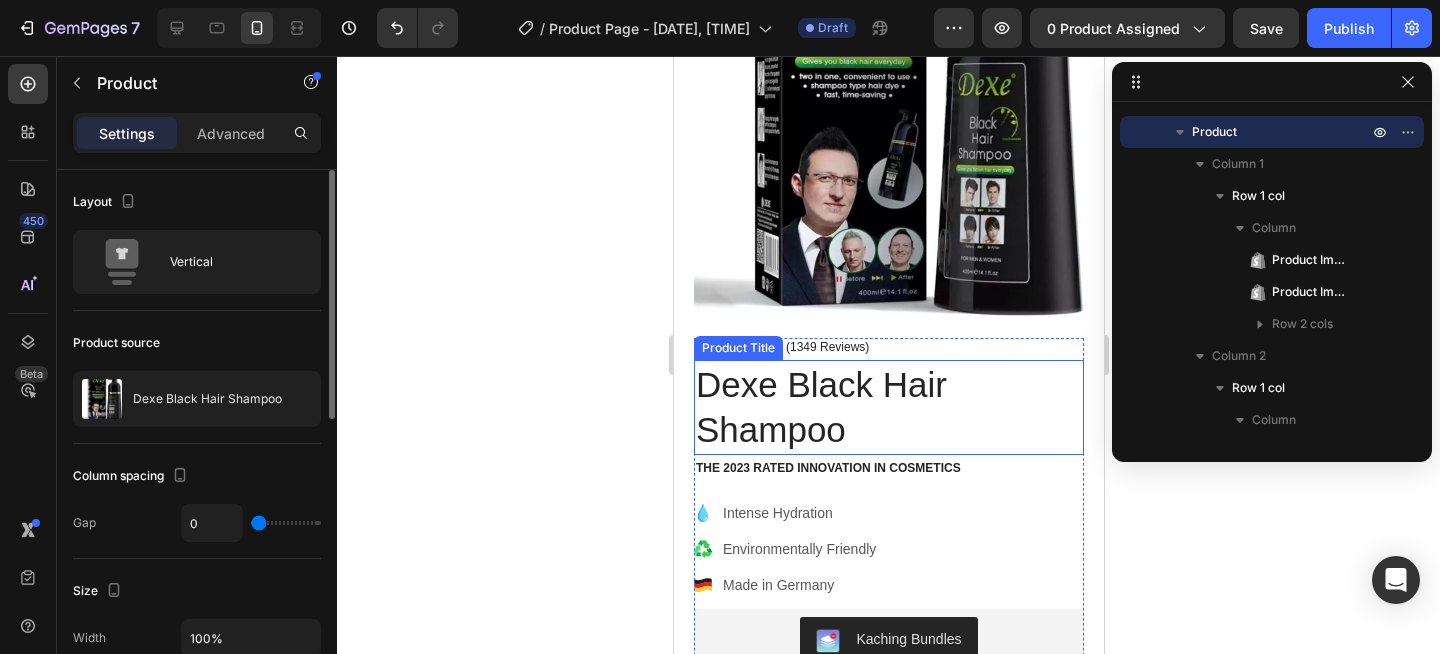 scroll, scrollTop: 87, scrollLeft: 0, axis: vertical 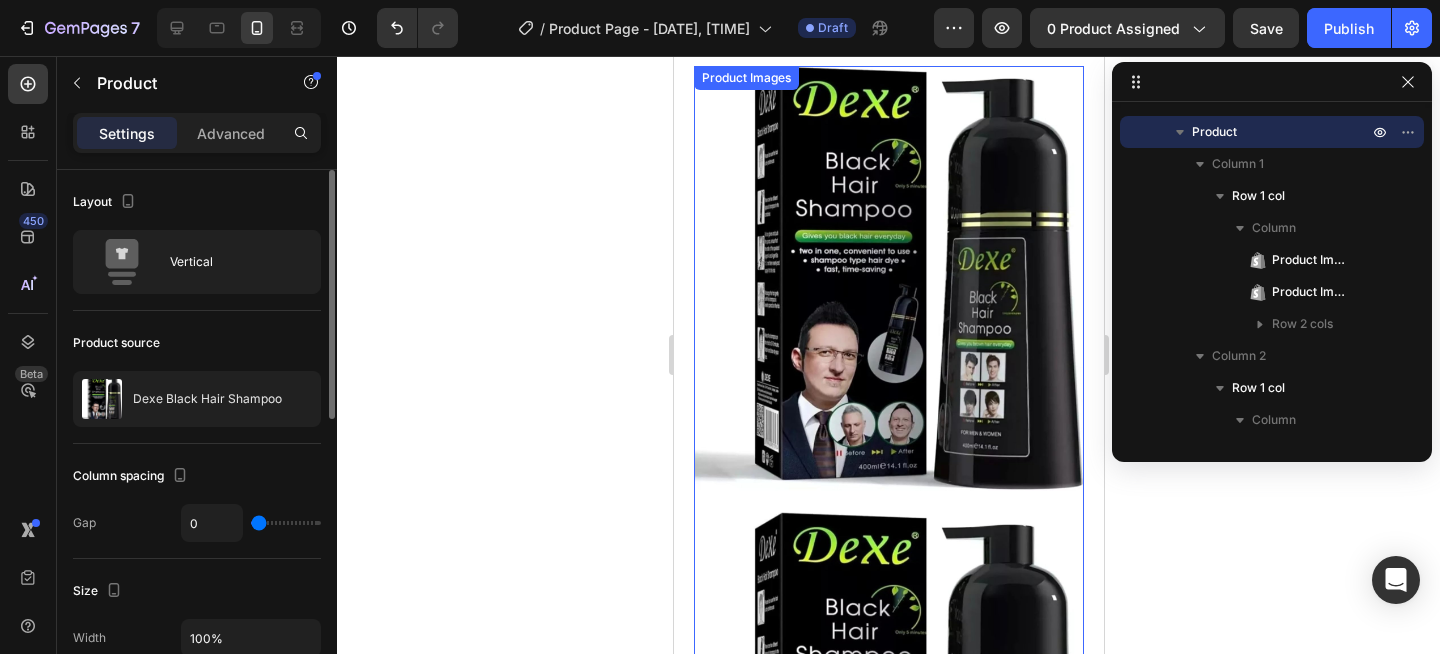 click at bounding box center [888, 724] 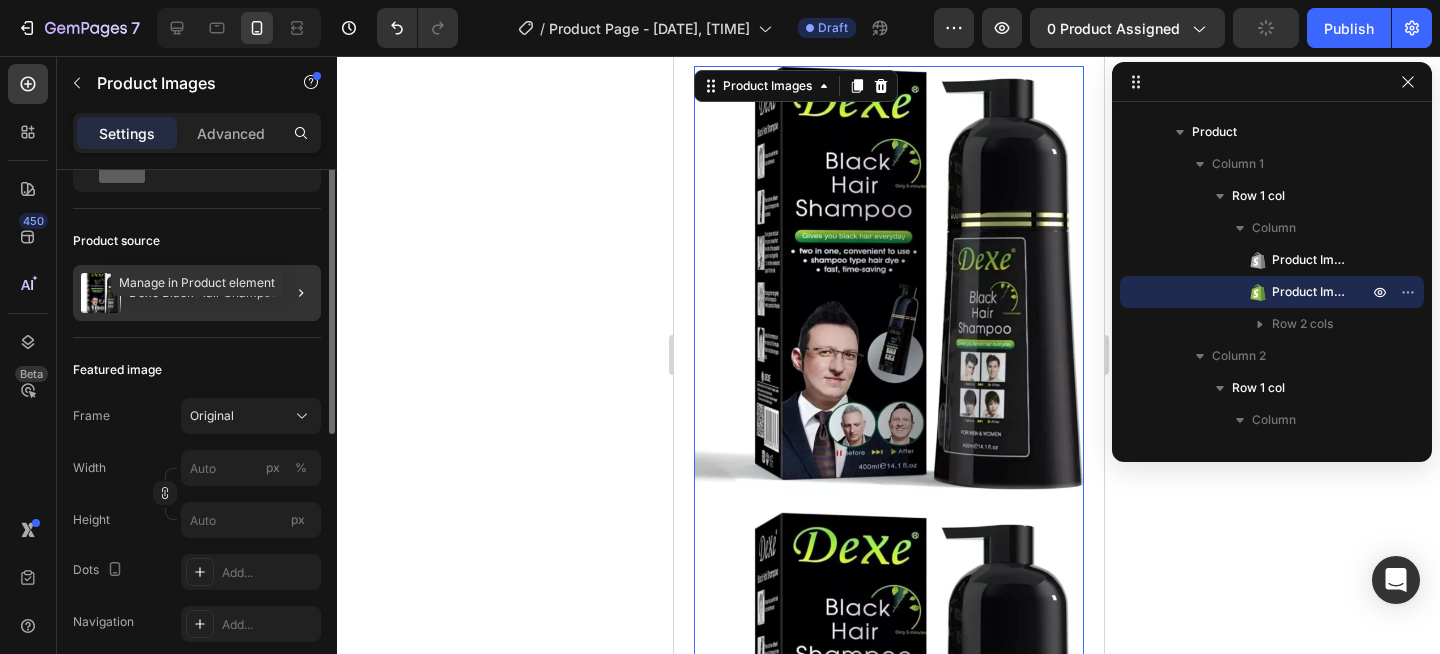 scroll, scrollTop: 0, scrollLeft: 0, axis: both 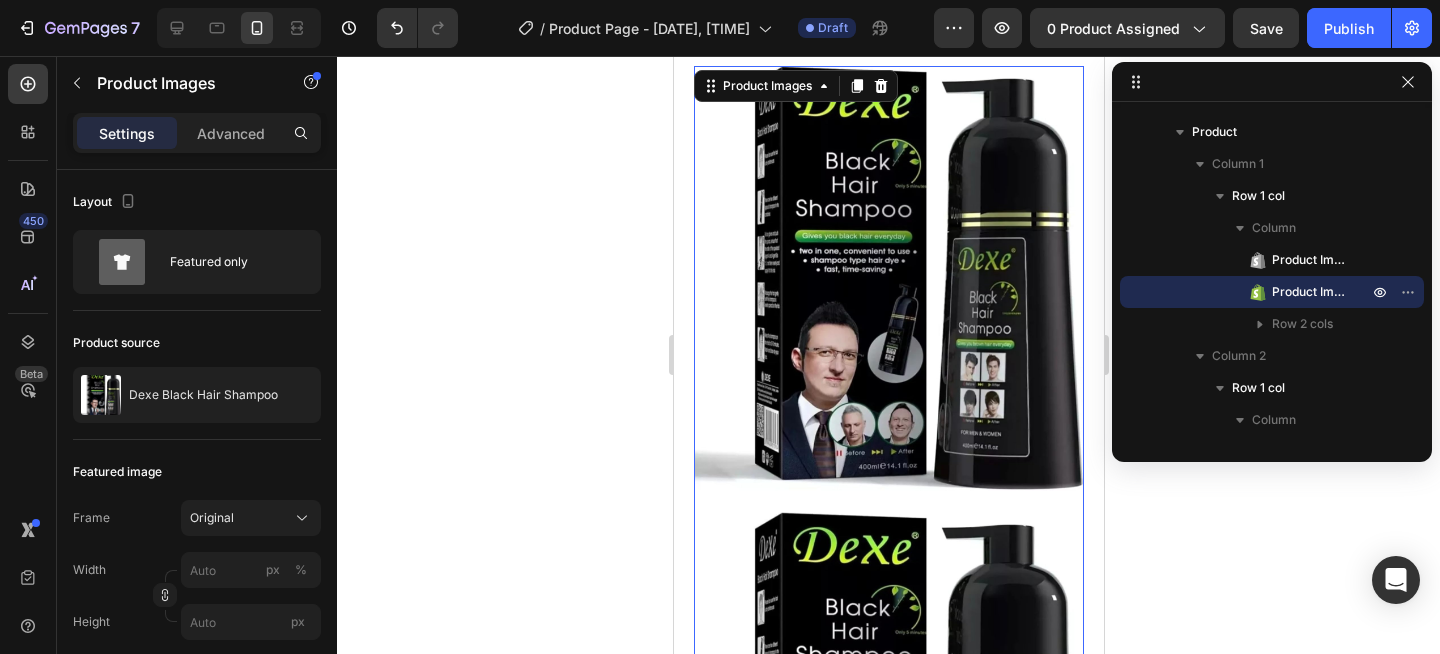 click at bounding box center (888, 724) 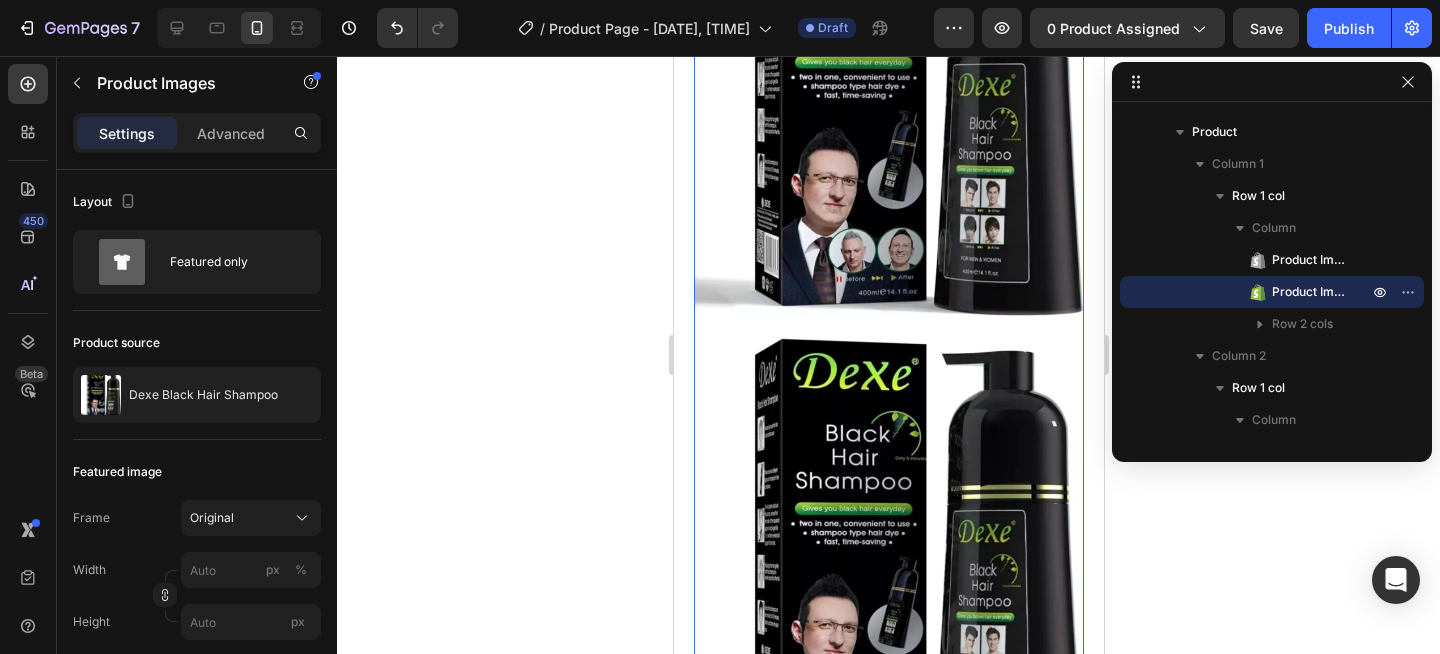 scroll, scrollTop: 287, scrollLeft: 0, axis: vertical 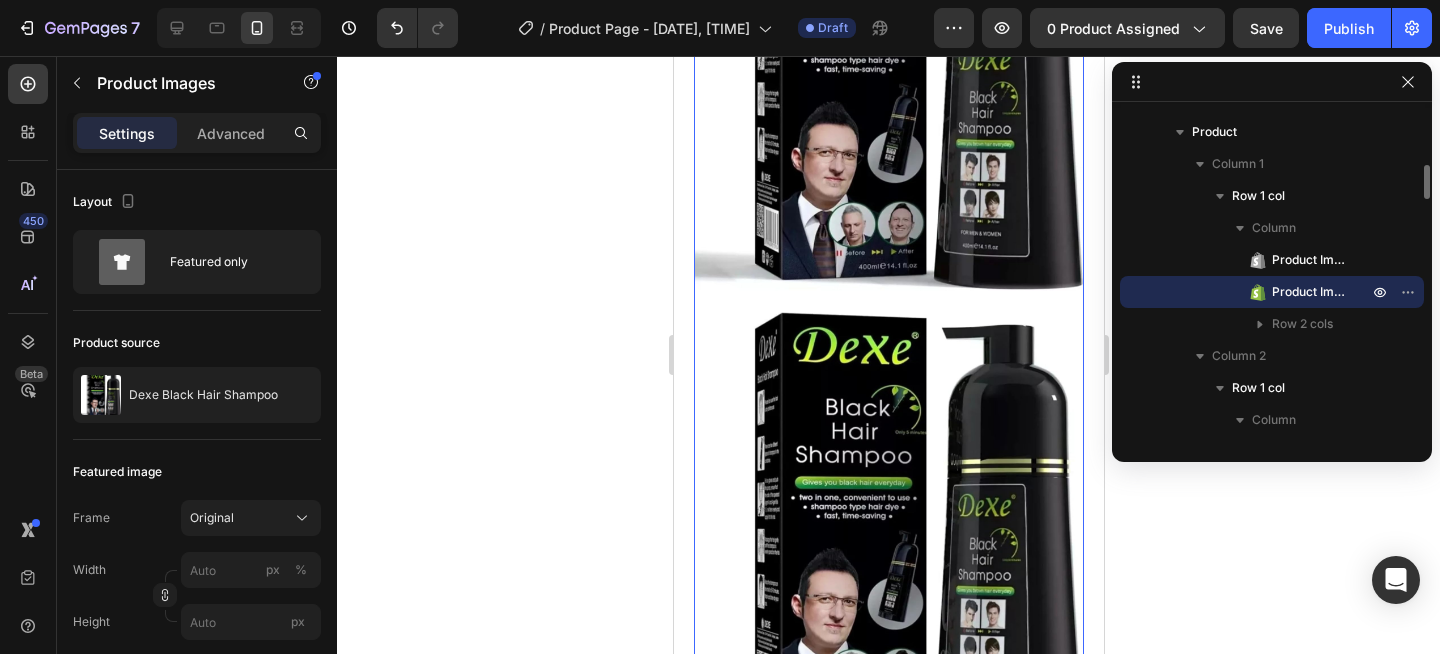 click 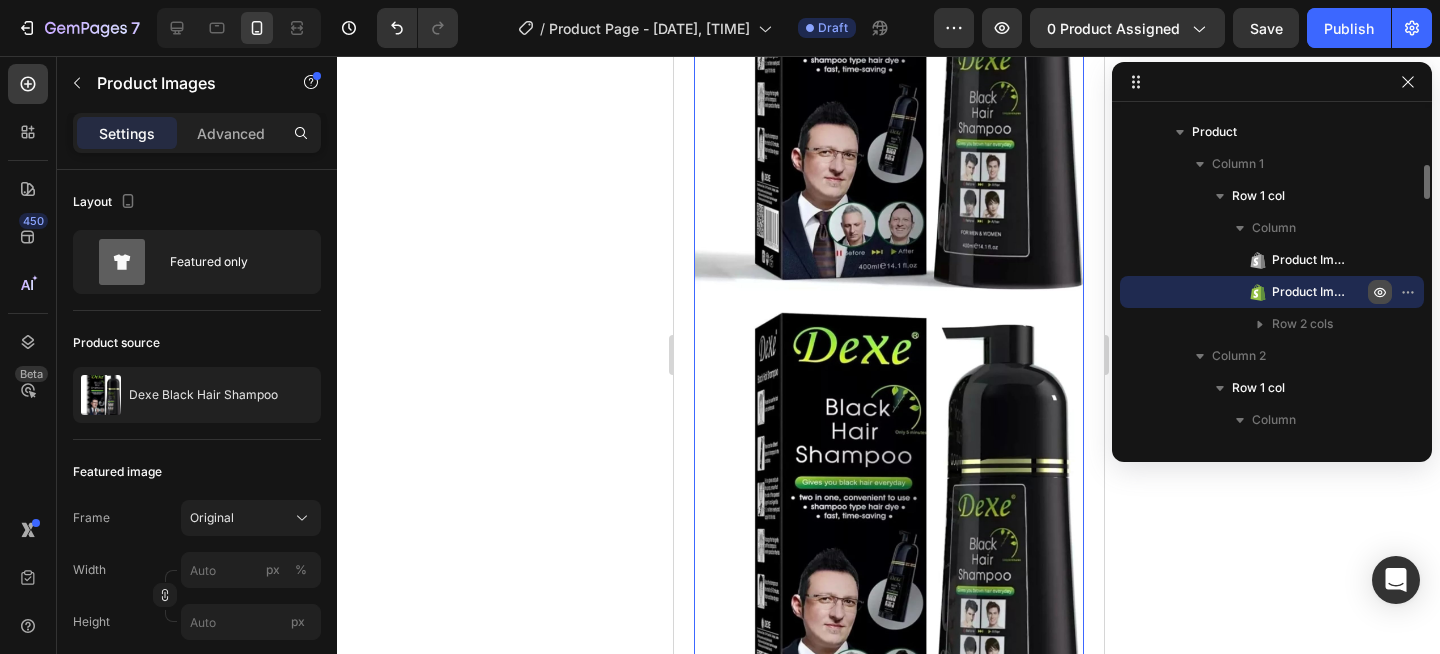 click 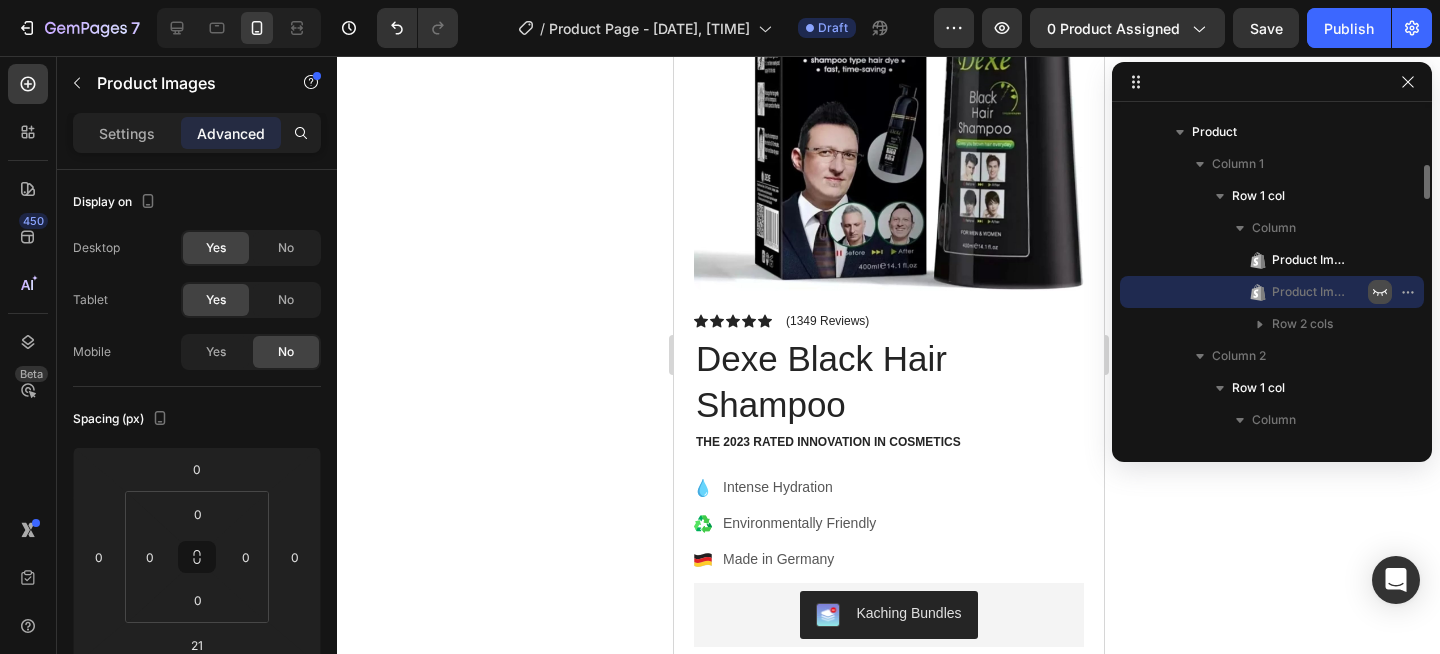click 